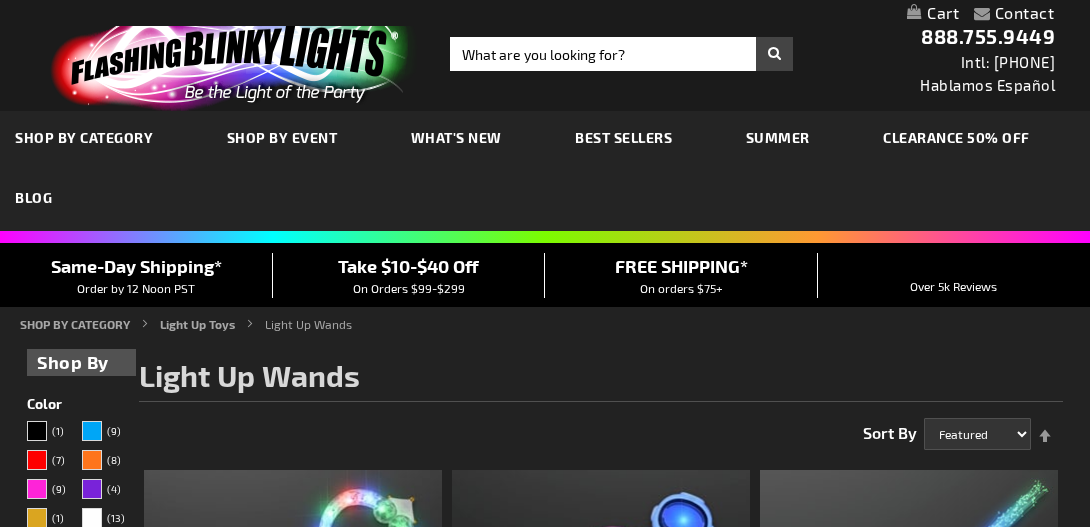 scroll, scrollTop: 0, scrollLeft: 0, axis: both 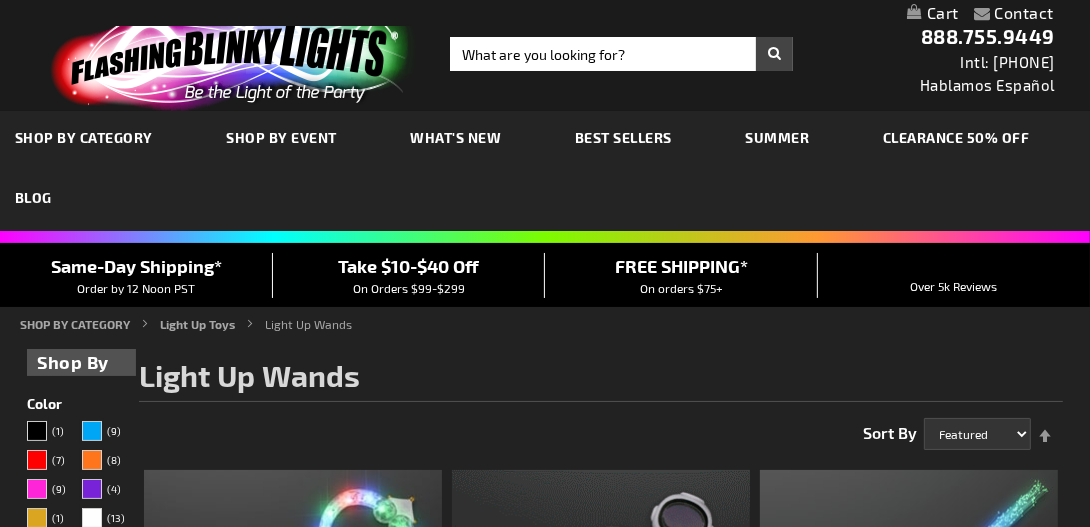 click on "Light Up Wands" at bounding box center (308, 324) 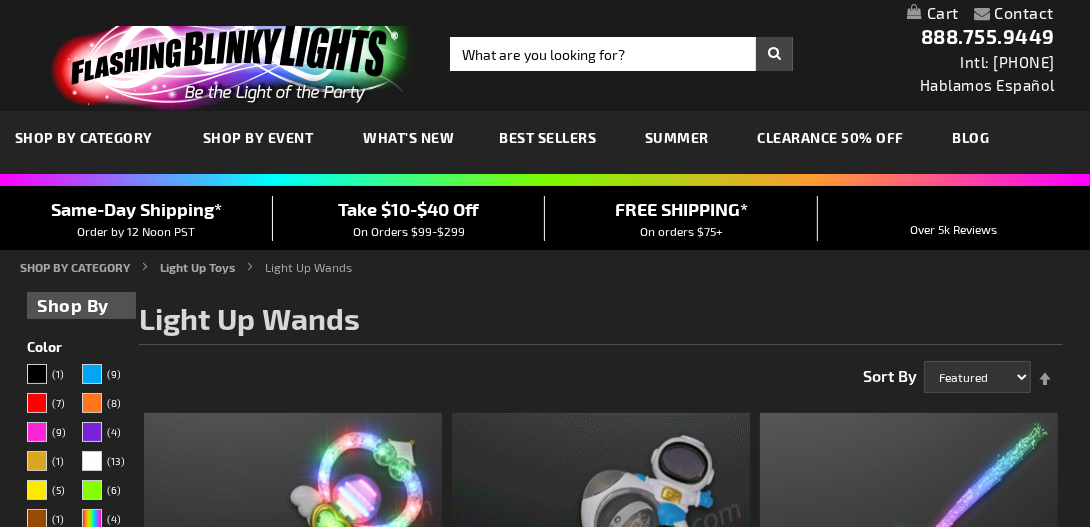 scroll, scrollTop: 90, scrollLeft: 0, axis: vertical 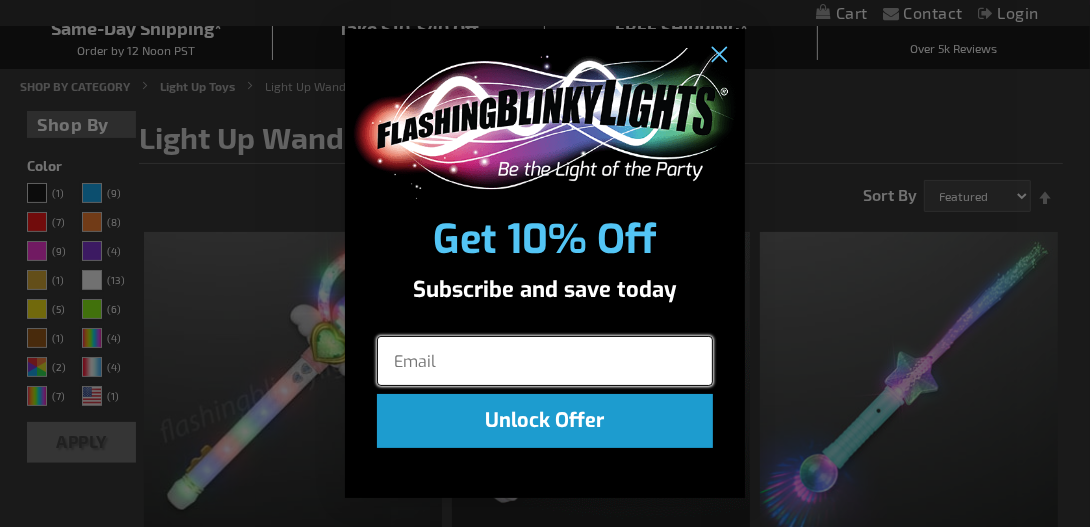 click at bounding box center [545, 361] 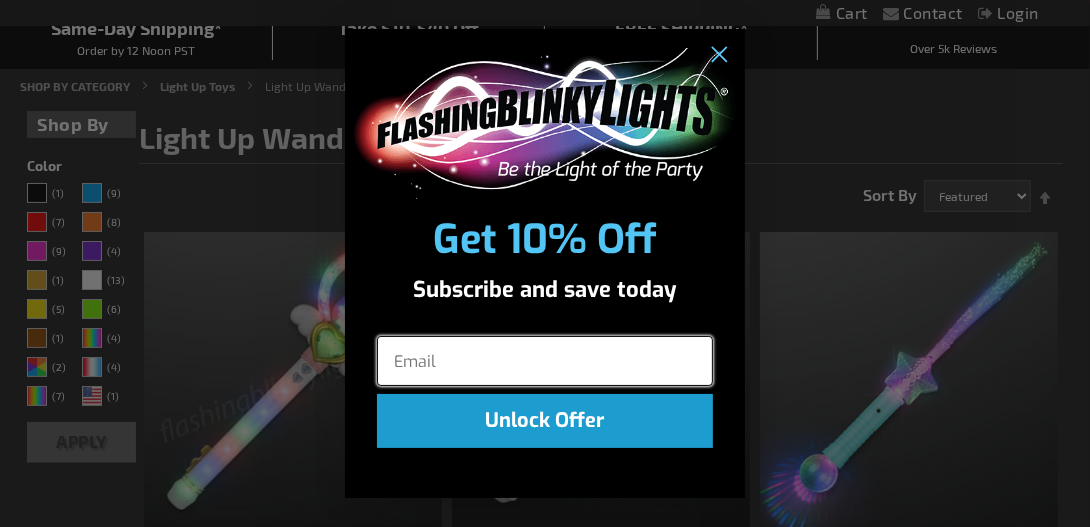 type on "cgsinhighpoint@gmail.com" 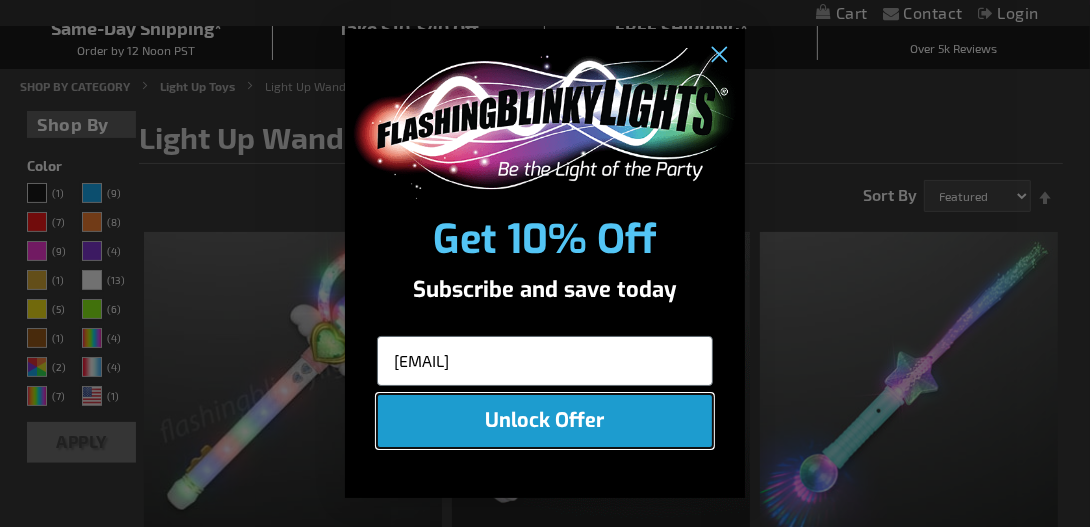 click on "Unlock Offer" at bounding box center [545, 421] 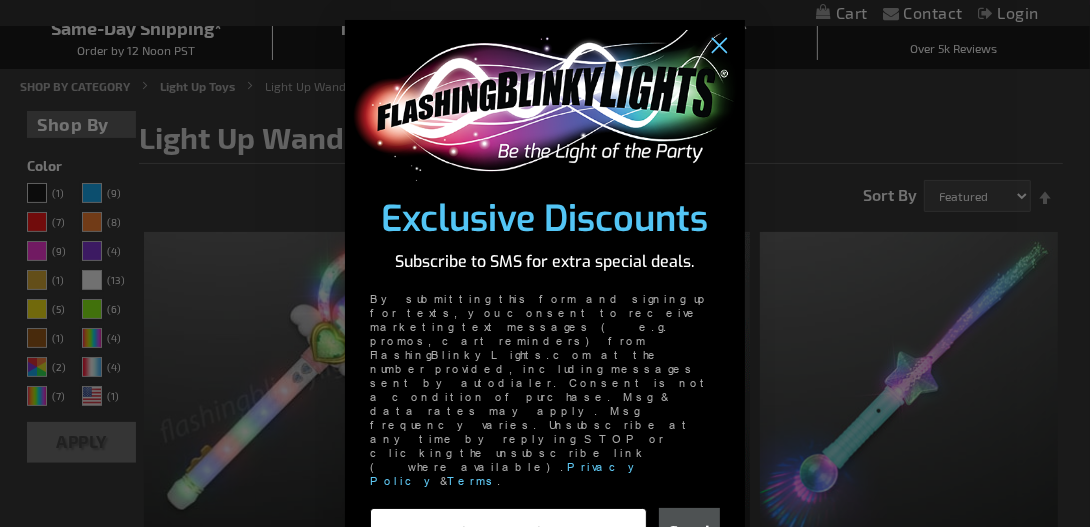 click at bounding box center [544, 533] 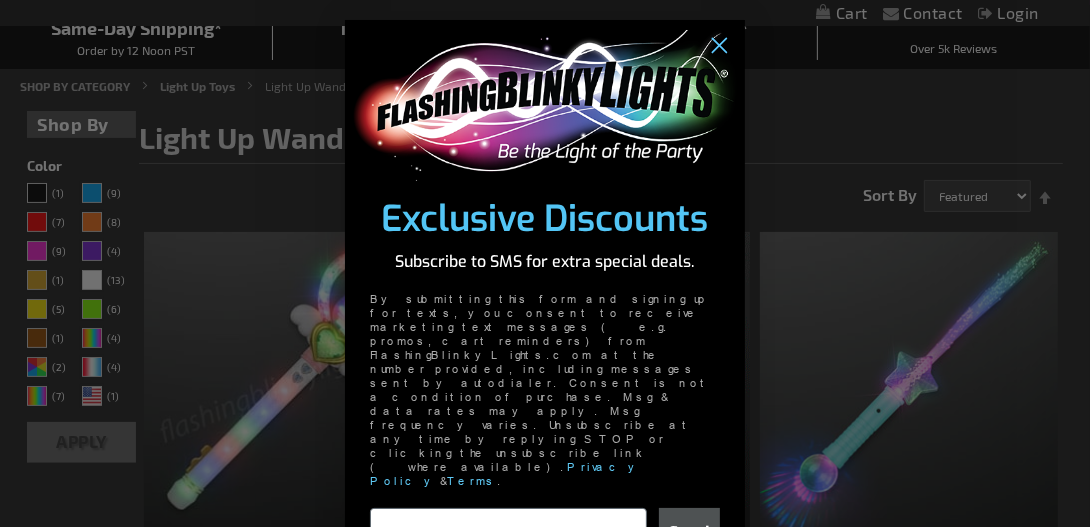 type on "703-517-2920" 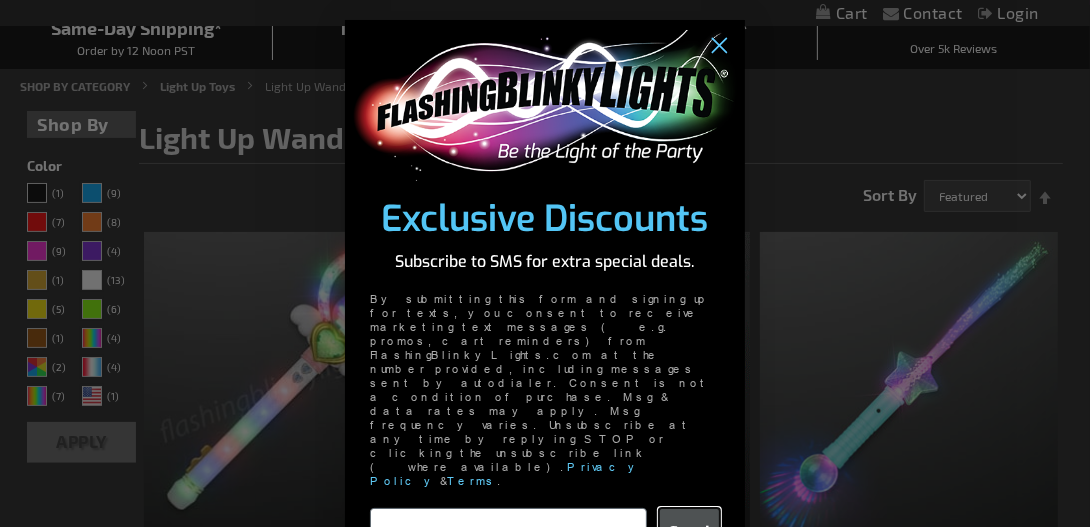 click on "Send" at bounding box center (689, 533) 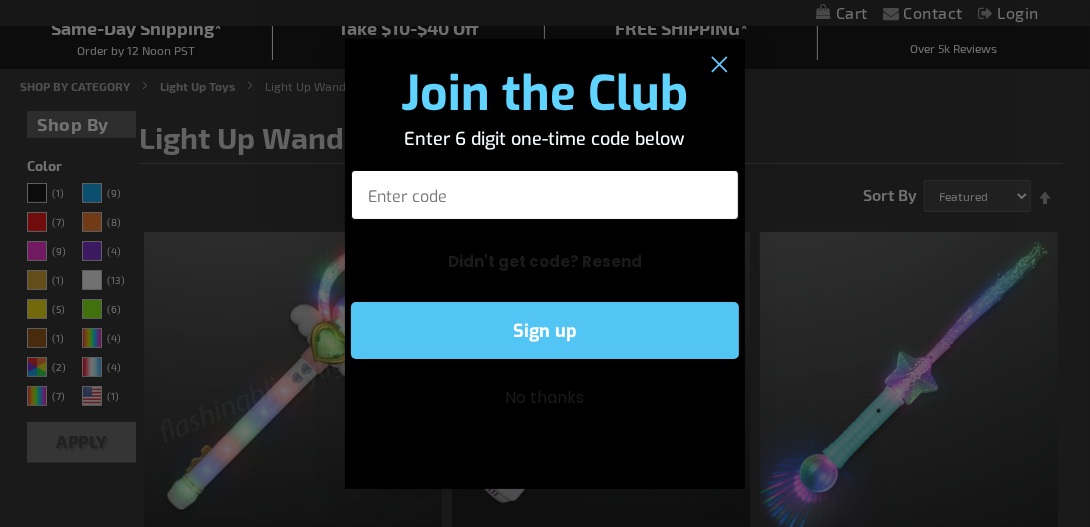 click on "Enter code" at bounding box center [545, 195] 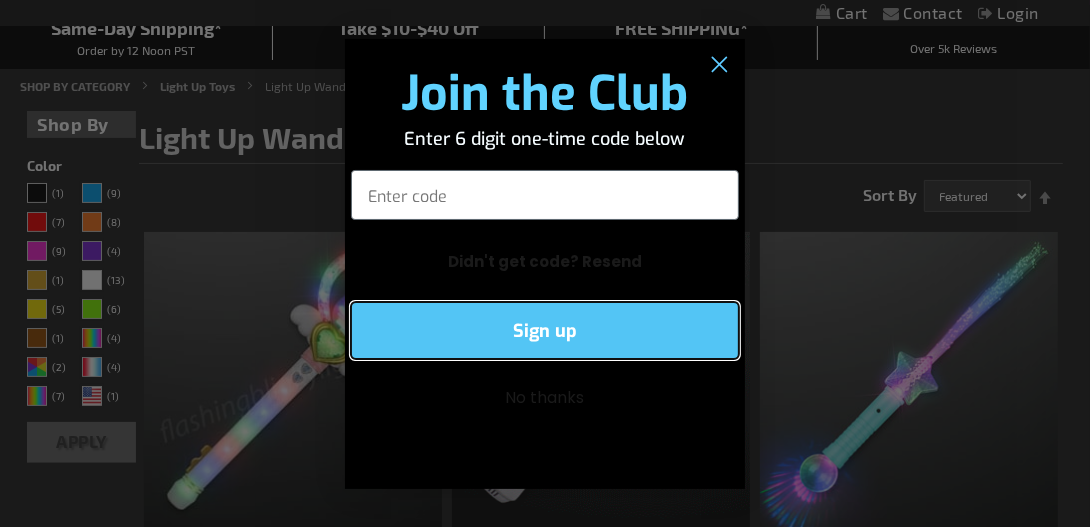 click on "Sign up" at bounding box center [545, 330] 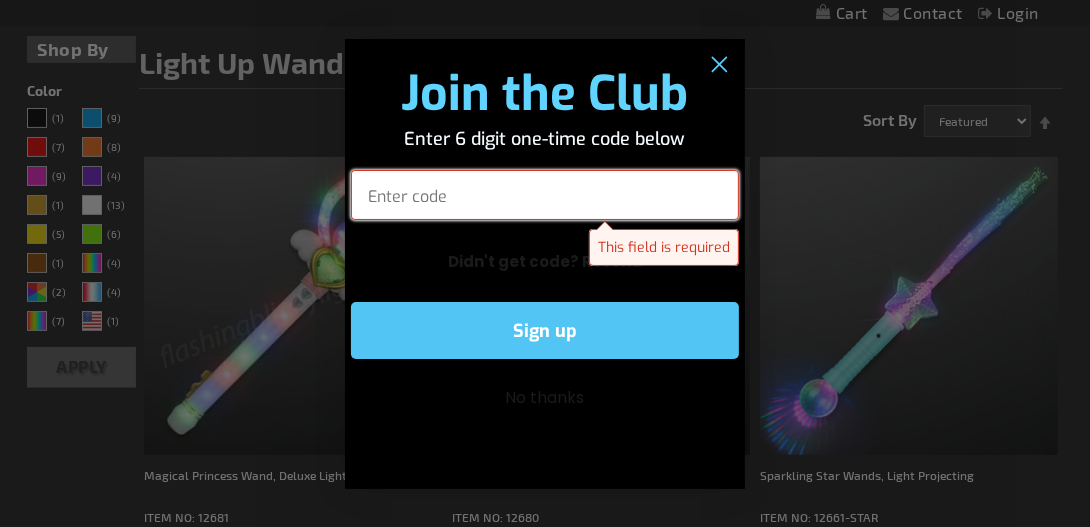 scroll, scrollTop: 181, scrollLeft: 0, axis: vertical 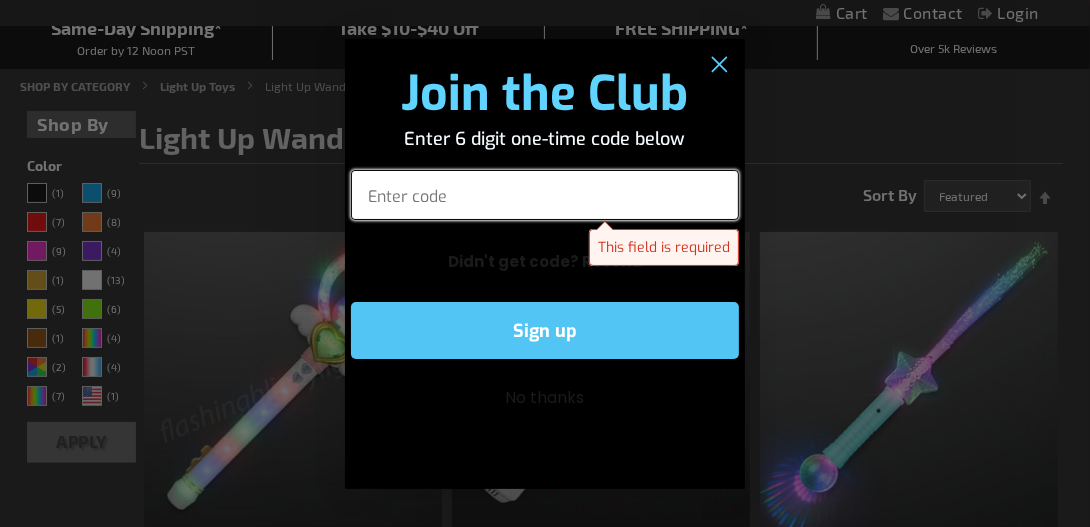 click on "Enter code" at bounding box center [545, 195] 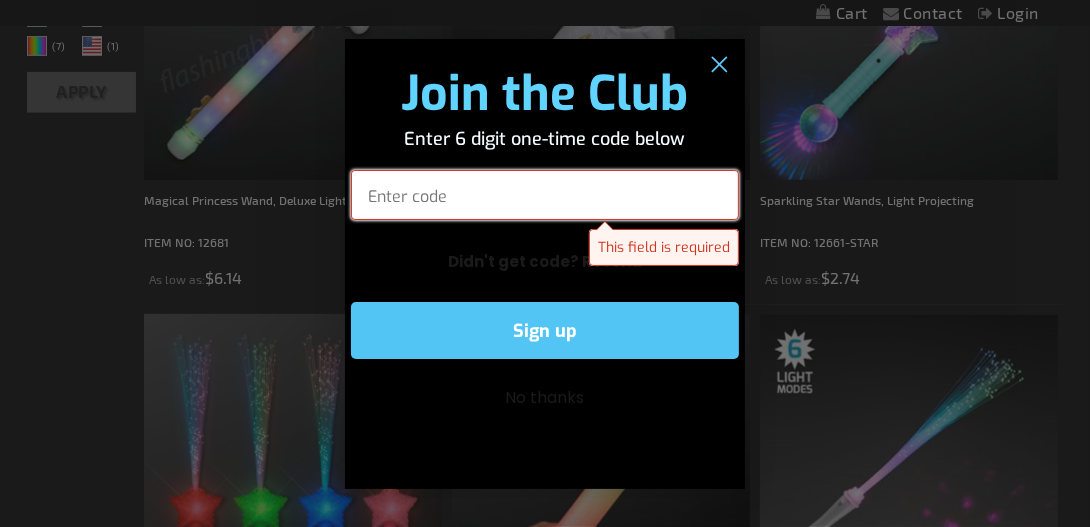 scroll, scrollTop: 545, scrollLeft: 0, axis: vertical 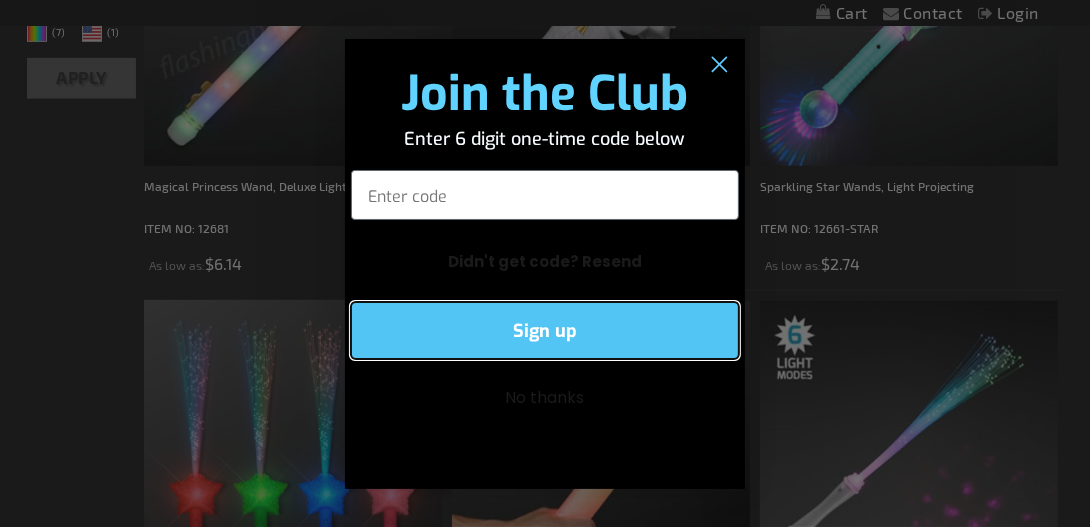 click on "Sign up" at bounding box center (545, 330) 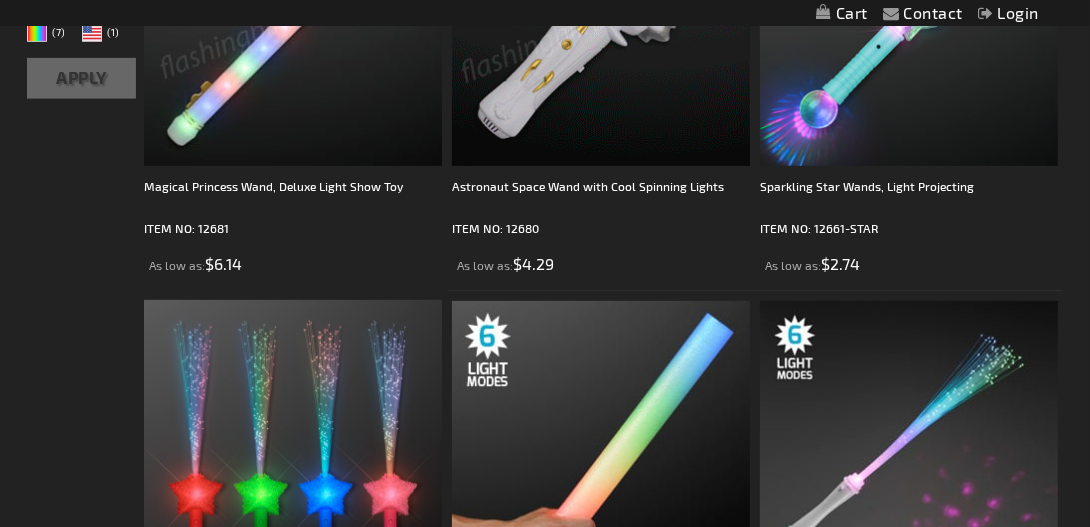 drag, startPoint x: 222, startPoint y: 341, endPoint x: 219, endPoint y: 328, distance: 13.341664 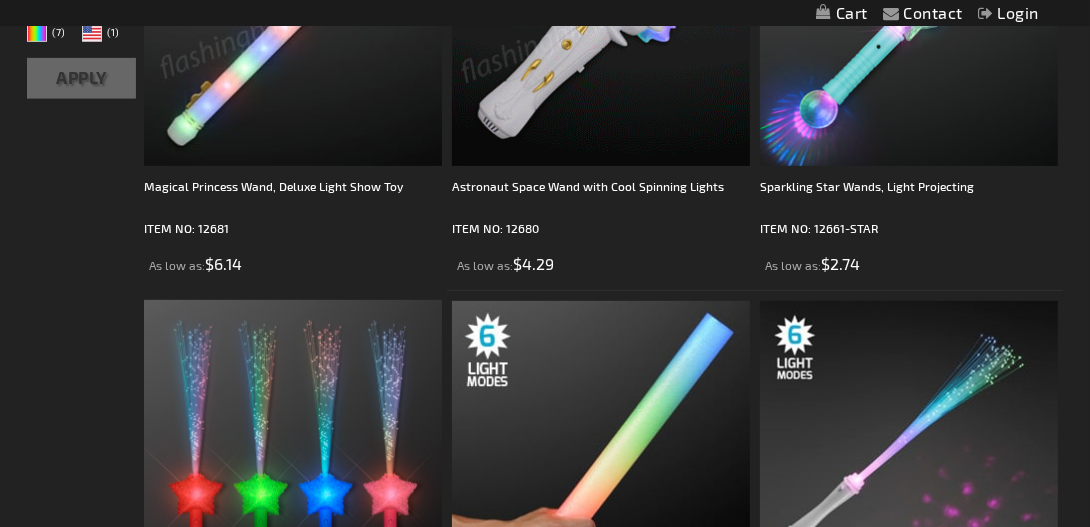 click on "Close dialog Join the Club Enter 6 digit one-time code below Enter code Didn't get code? Resend Sign up No thanks Submit" at bounding box center (545, 263) 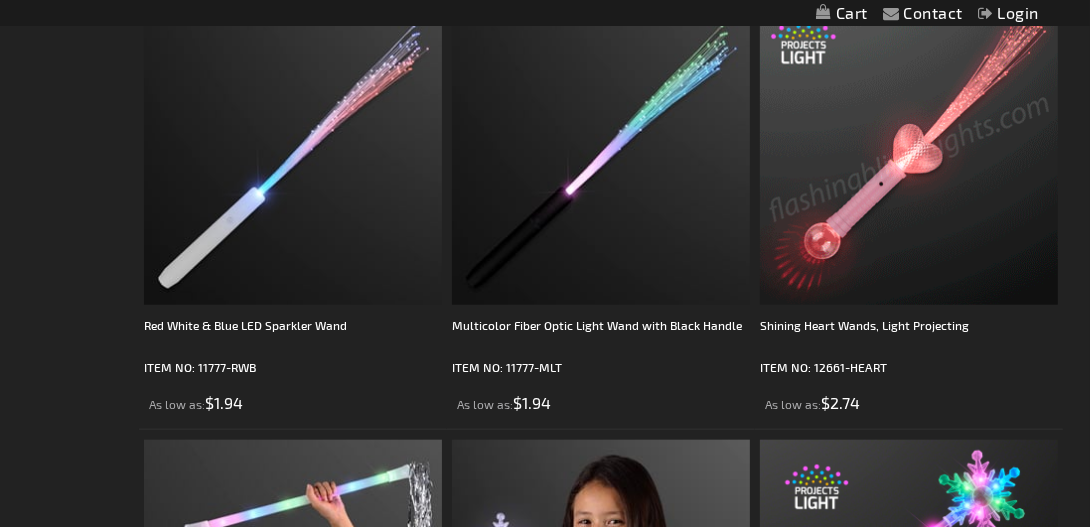 scroll, scrollTop: 1363, scrollLeft: 0, axis: vertical 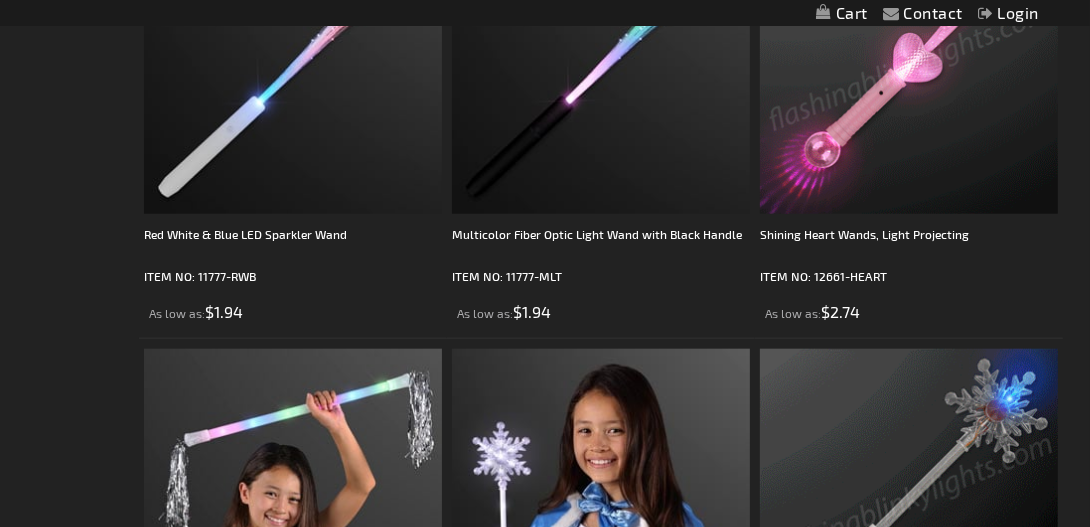 click at bounding box center [909, 65] 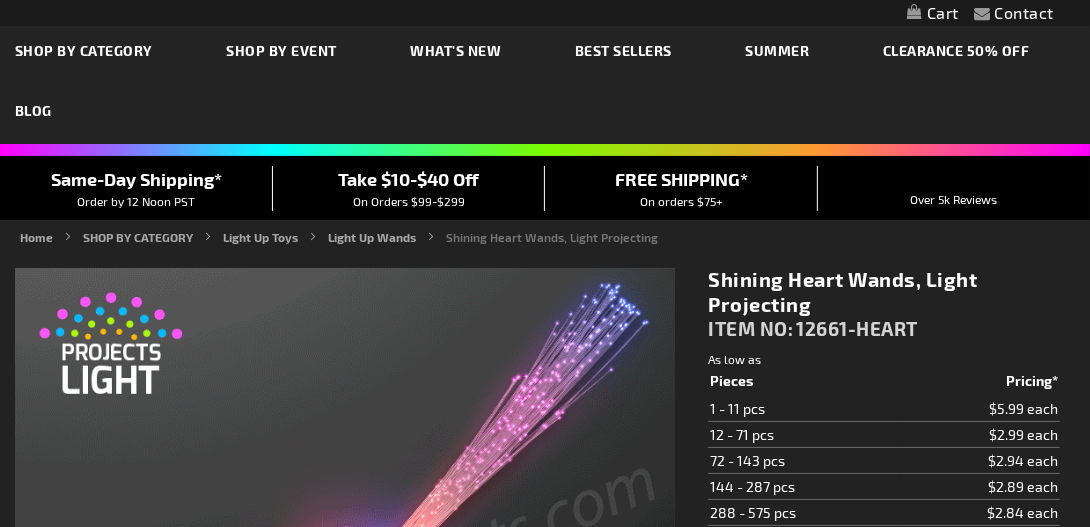 scroll, scrollTop: 90, scrollLeft: 0, axis: vertical 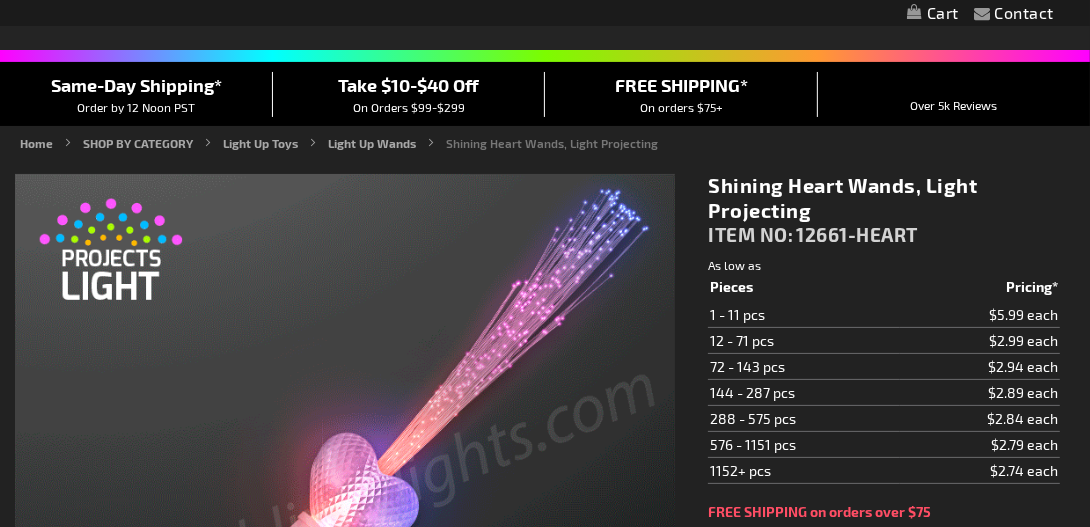 click on "Shining Heart Wands, Light Projecting ITEM NO: 12661-HEART As low as $2.74 Pieces Pricing* 1 - 11 pcs $5.99 each 12 - 71 pcs $2.99 each 72 - 143 pcs $2.94 each 144 - 287 pcs $2.89 each 288 - 575 pcs $2.84 each 576 - 1151 pcs $2.79 each 1152+ pcs $2.74 each Please enter email to subscribe for stock alert Notify me 1" at bounding box center [884, 537] 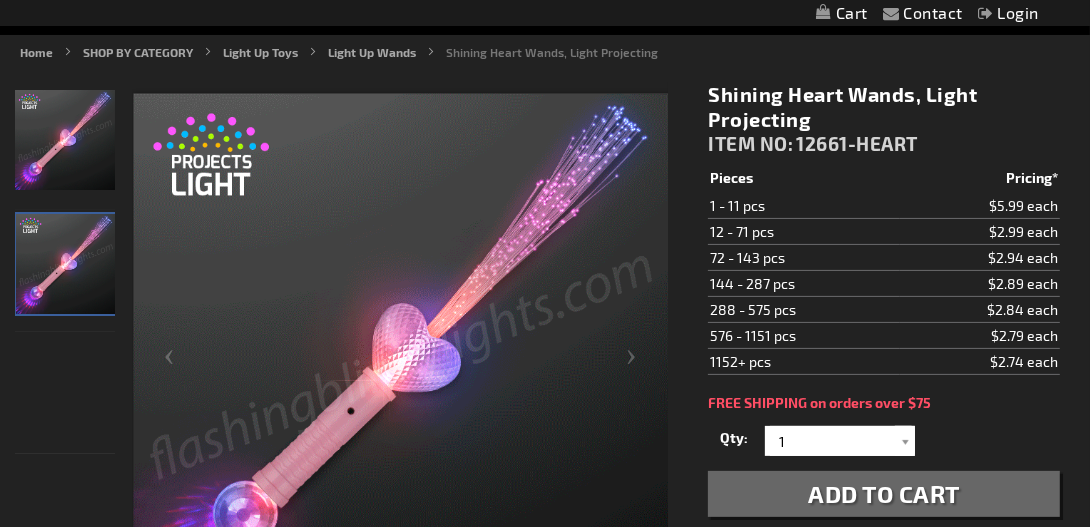 scroll, scrollTop: 306, scrollLeft: 0, axis: vertical 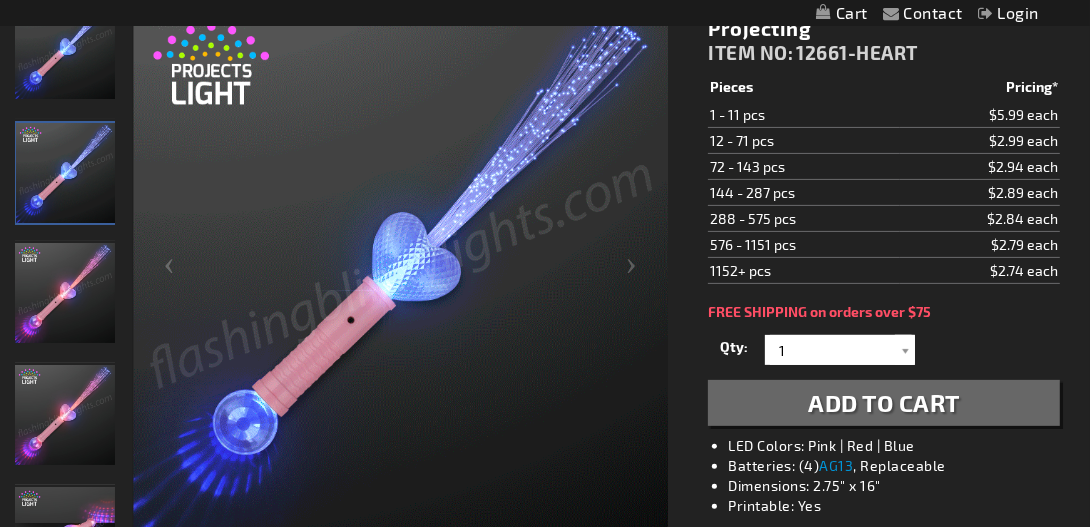 click on "Add to Cart" at bounding box center [884, 402] 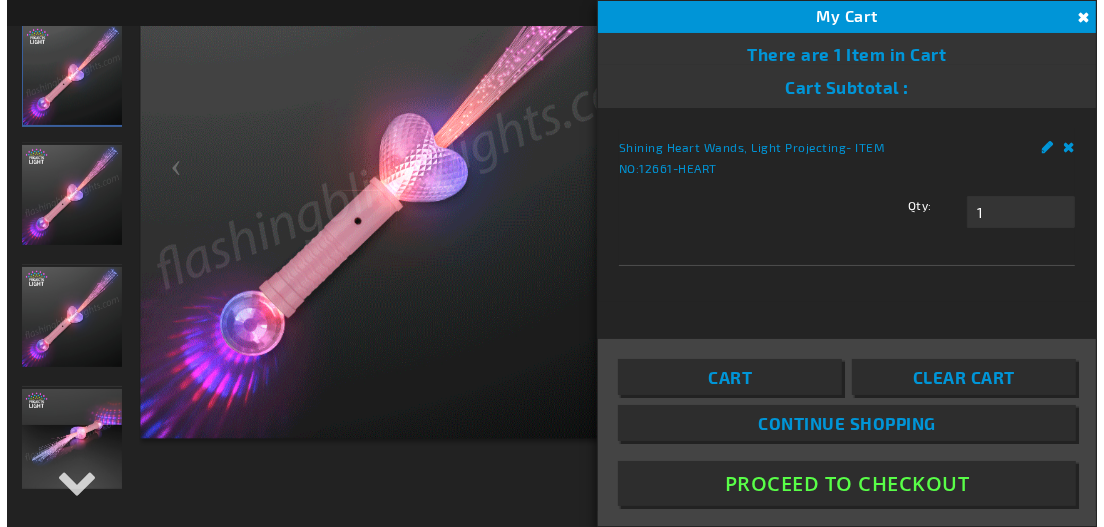 scroll, scrollTop: 420, scrollLeft: 0, axis: vertical 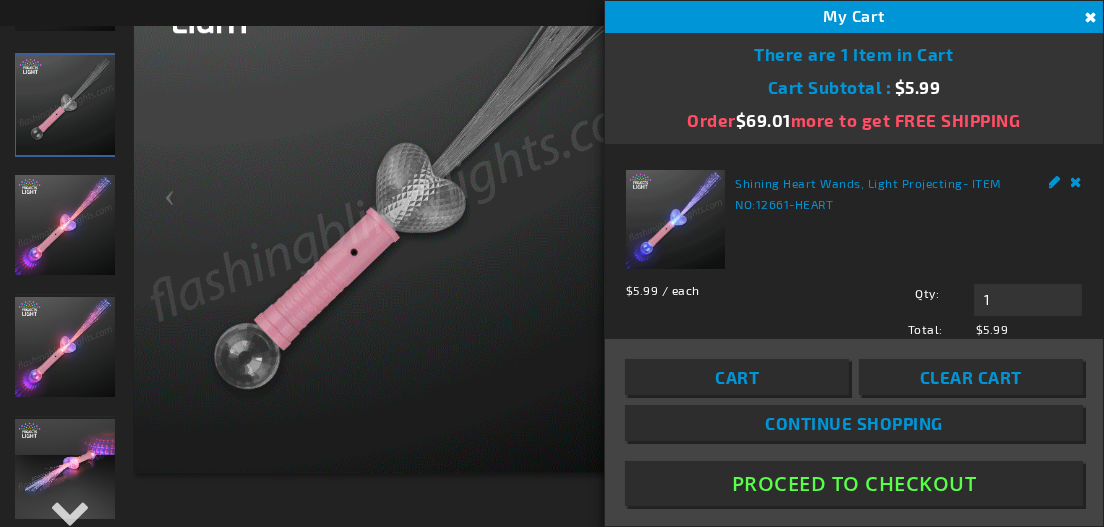 click on "Proceed To Checkout" at bounding box center [854, 483] 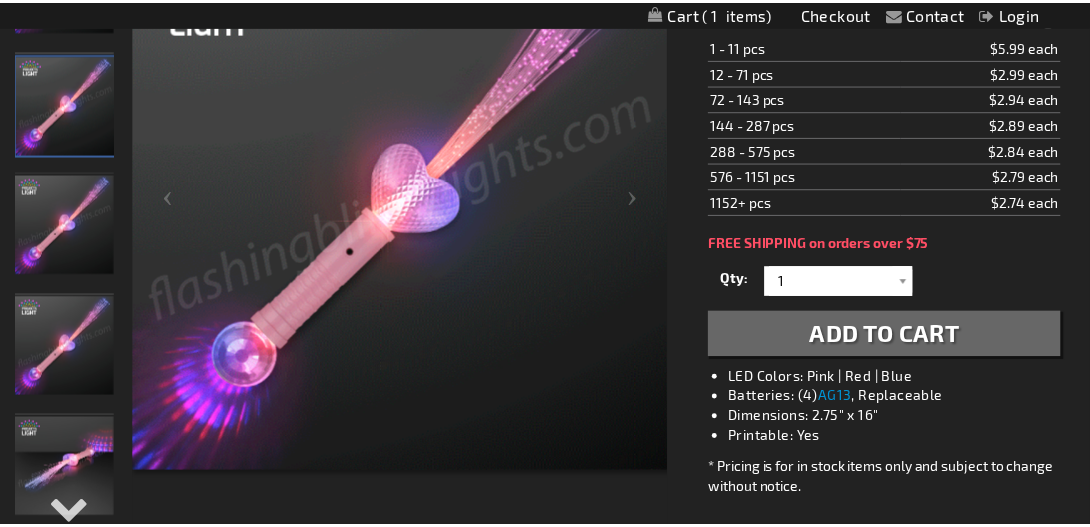 scroll, scrollTop: 450, scrollLeft: 0, axis: vertical 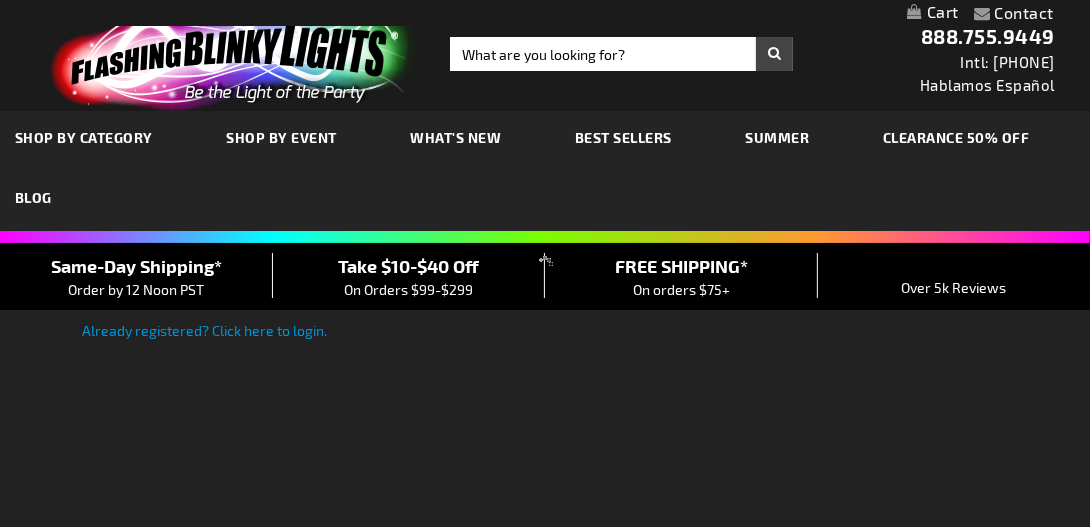 click at bounding box center [545, 263] 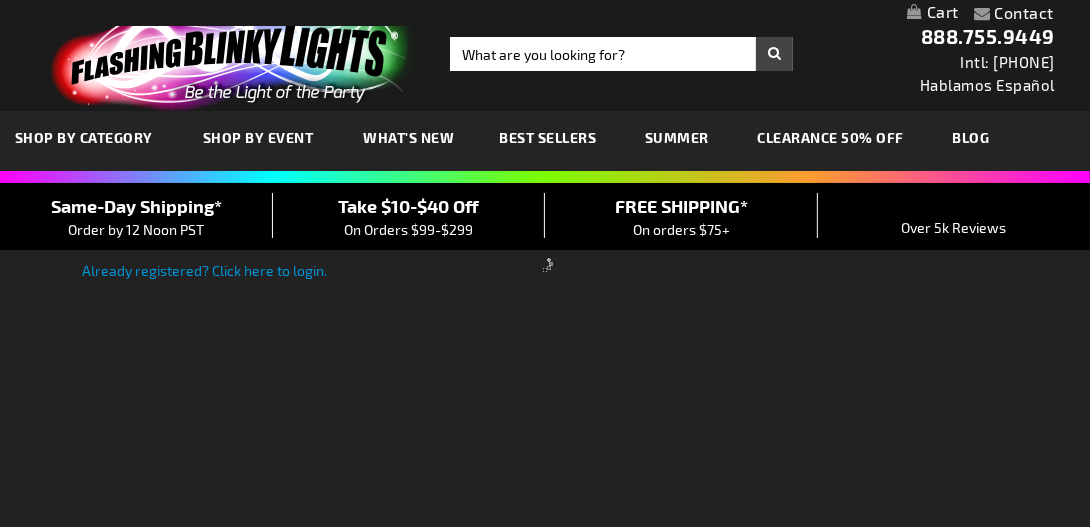 click at bounding box center [545, 263] 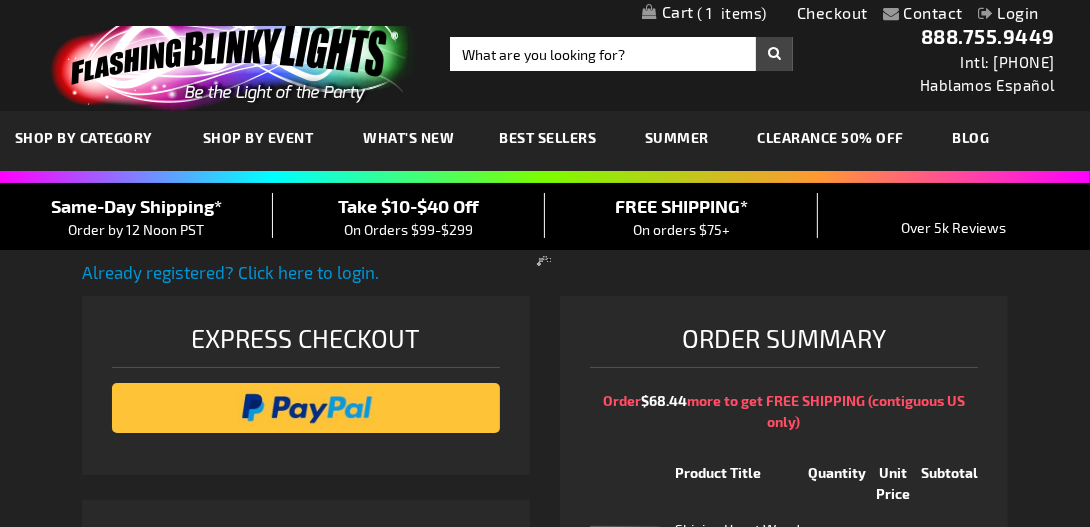 select on "US" 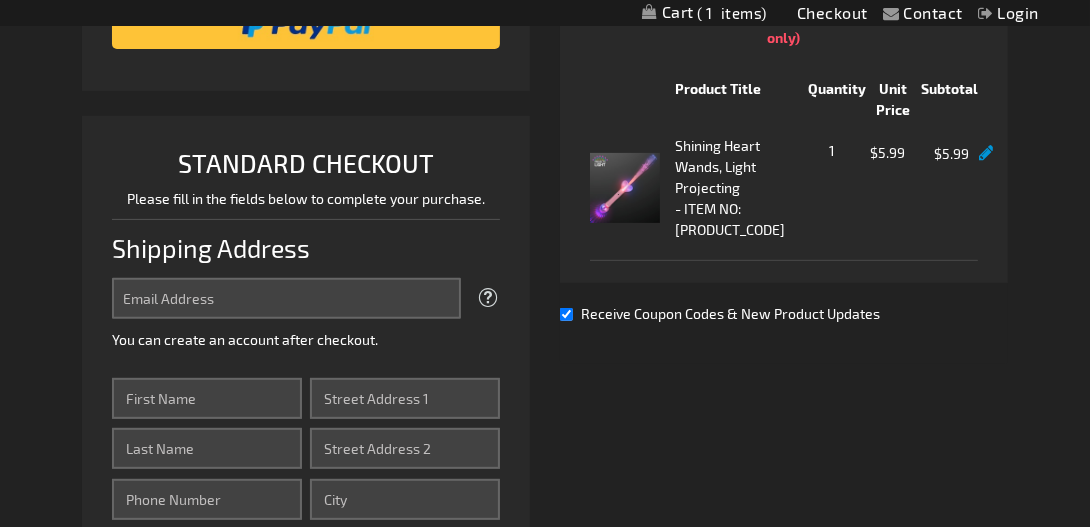 scroll, scrollTop: 363, scrollLeft: 0, axis: vertical 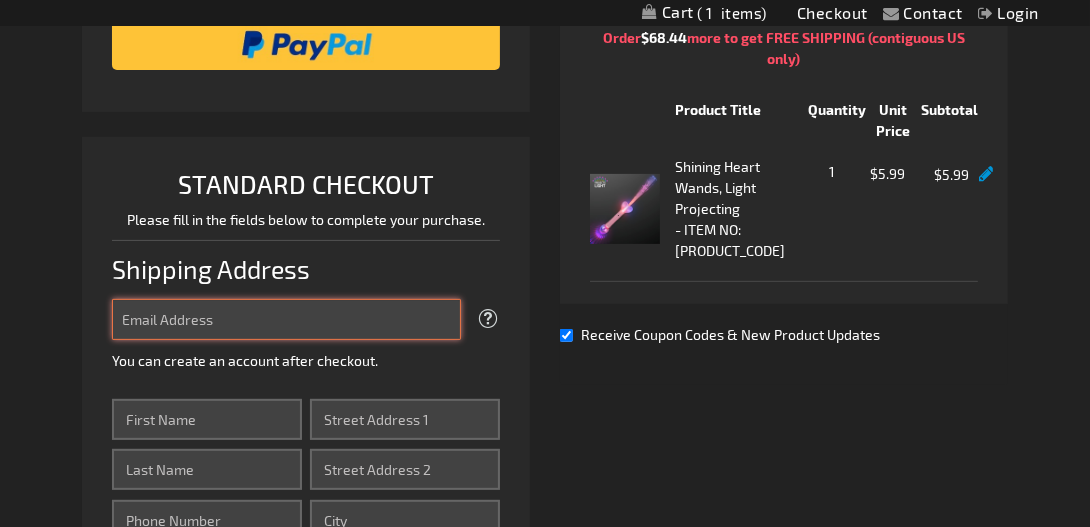 click on "Email Address" at bounding box center [286, 319] 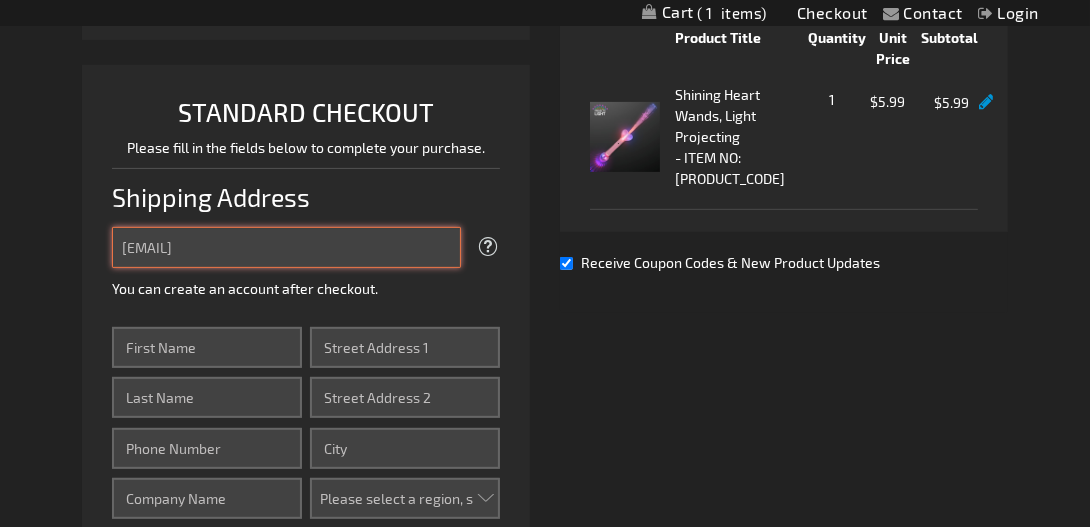 scroll, scrollTop: 454, scrollLeft: 0, axis: vertical 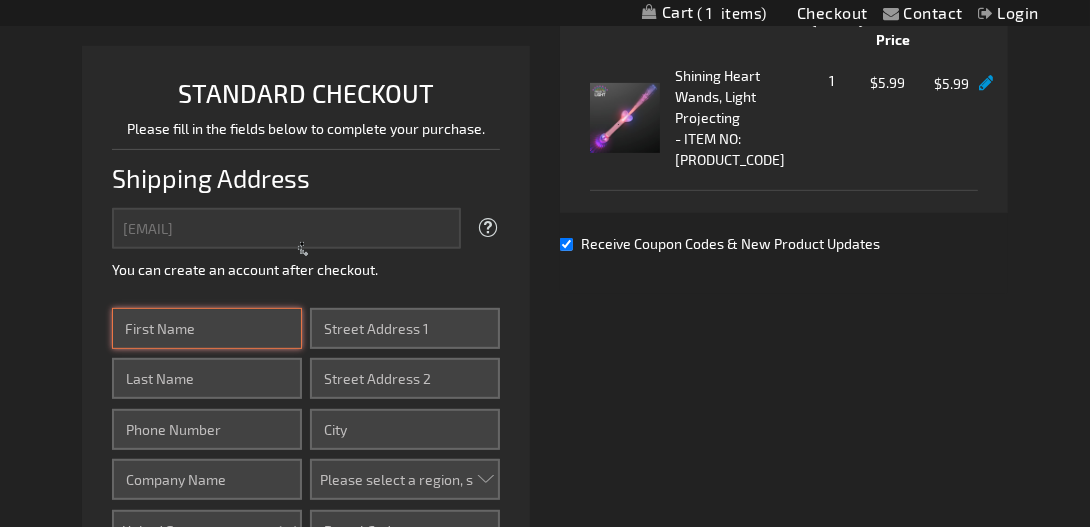 click on "First Name" at bounding box center (207, 328) 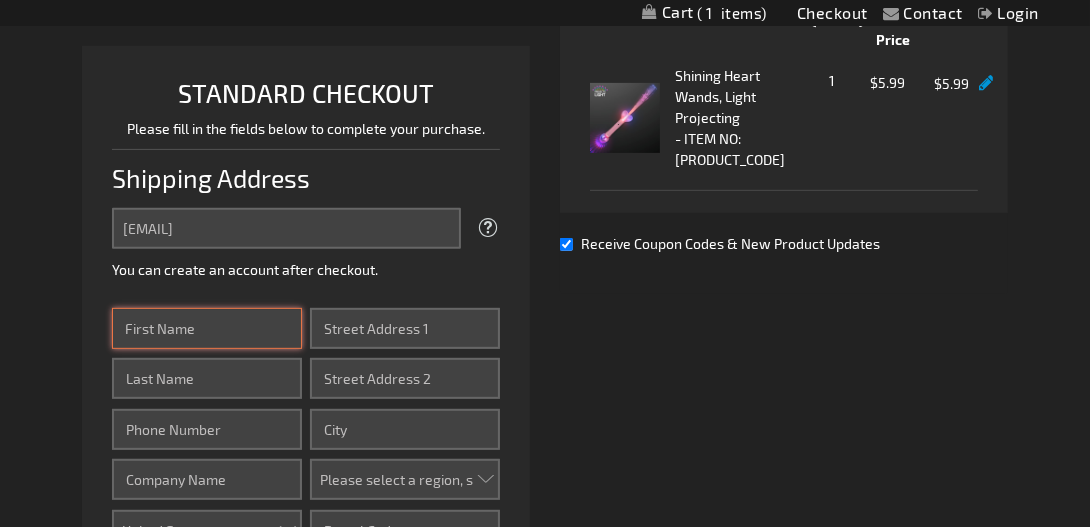 type on "Christine" 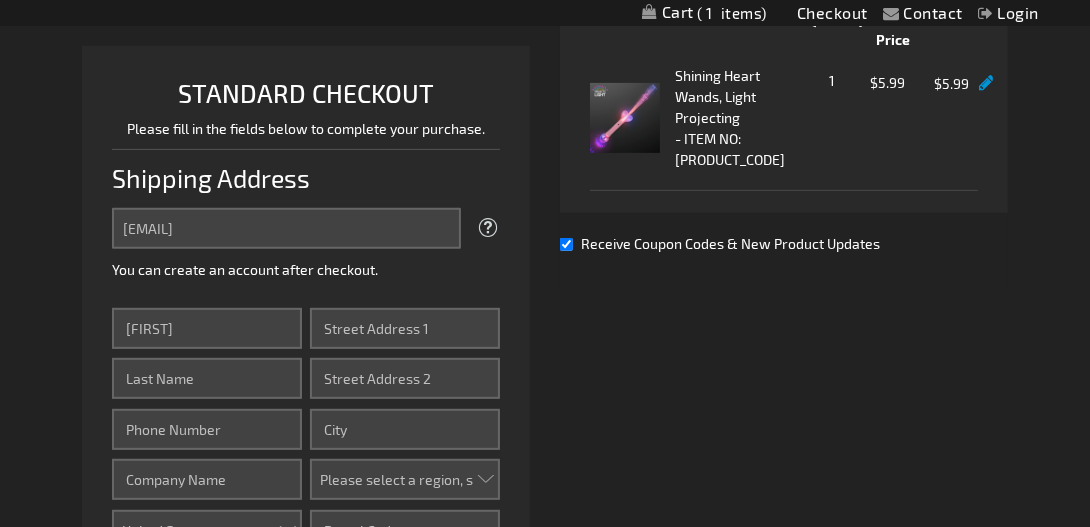 type on "Swanson" 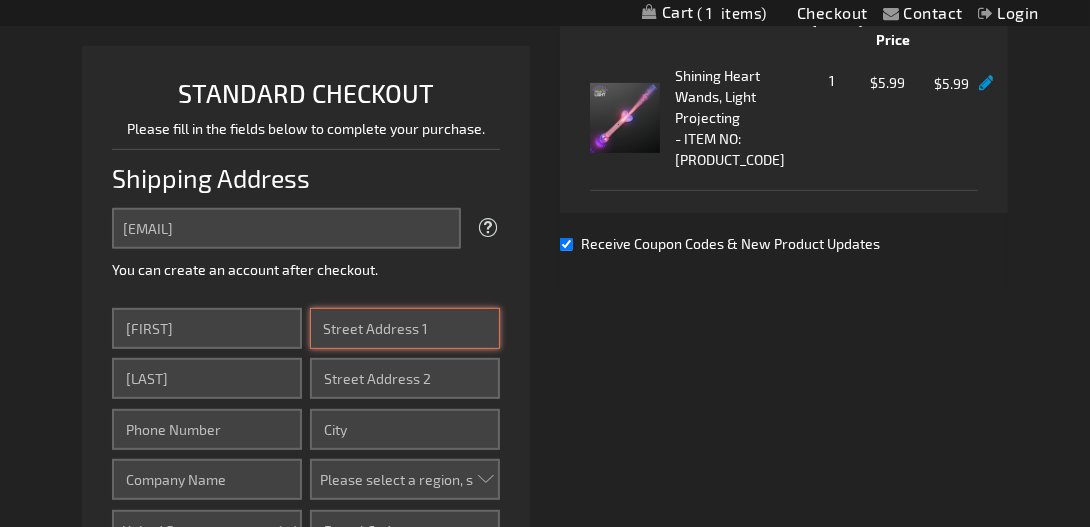 click on "Street Address: Line 1" at bounding box center (405, 328) 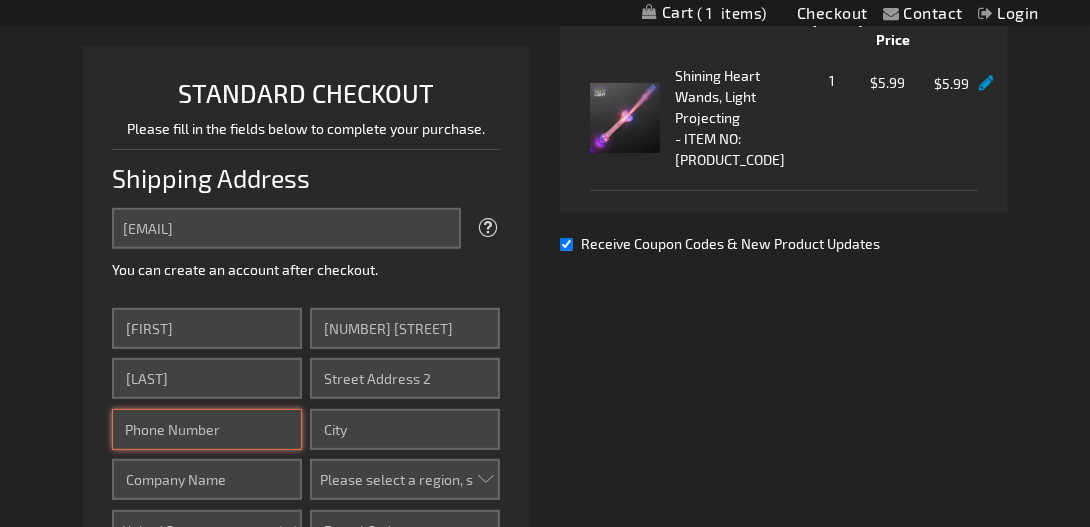 type on "7035172920" 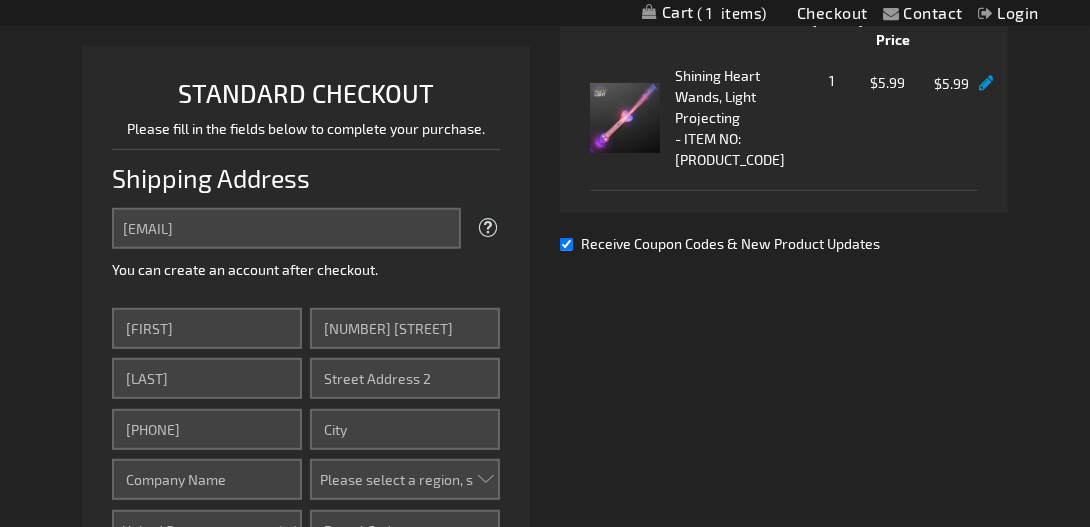type on "HighPoint" 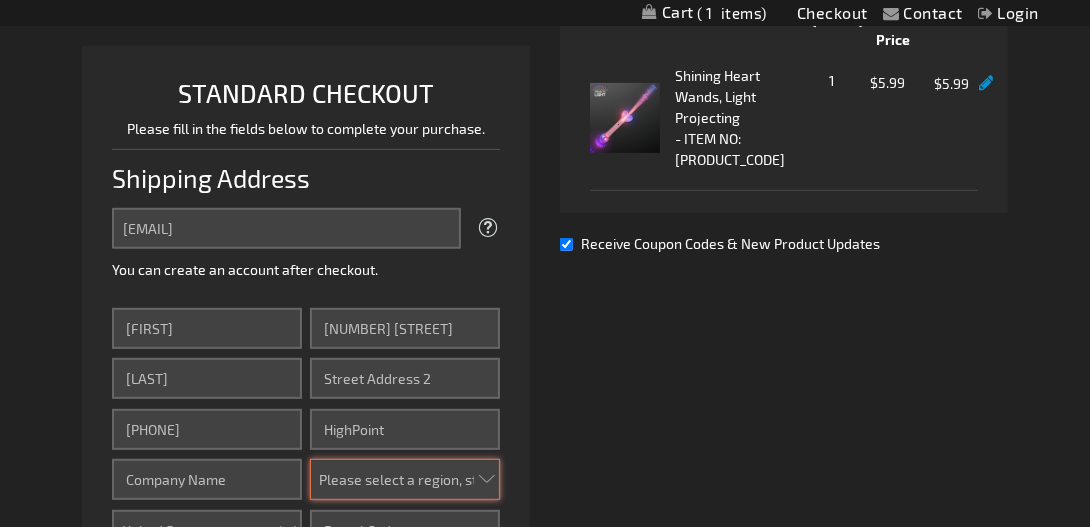 select on "44" 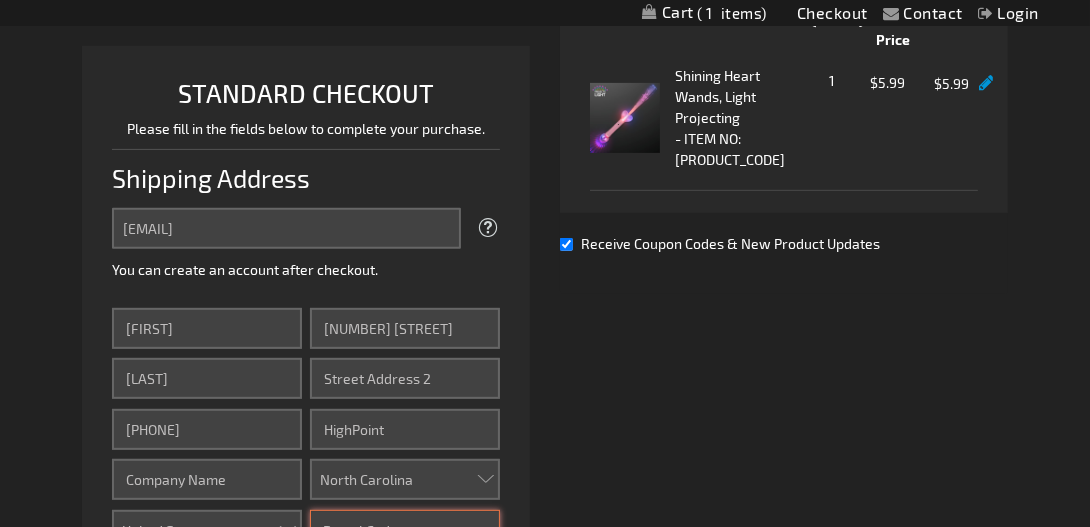 type on "[POSTAL_CODE]" 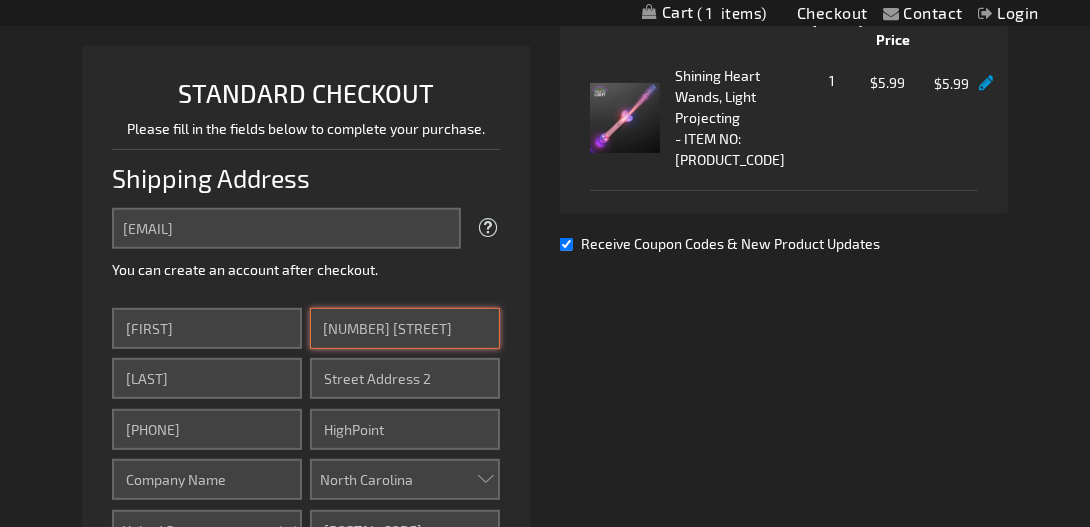 scroll, scrollTop: 545, scrollLeft: 0, axis: vertical 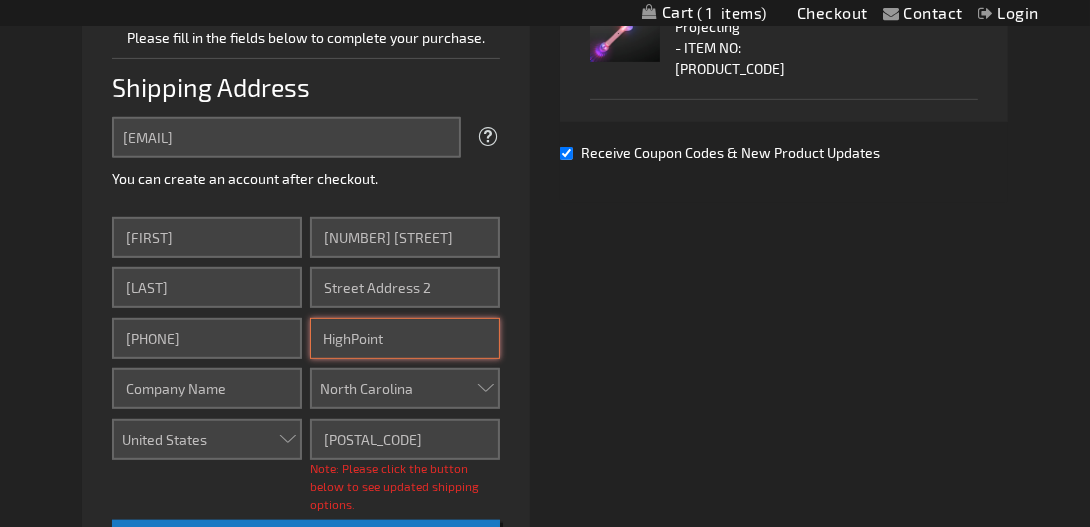 click on "HighPoint" at bounding box center (405, 338) 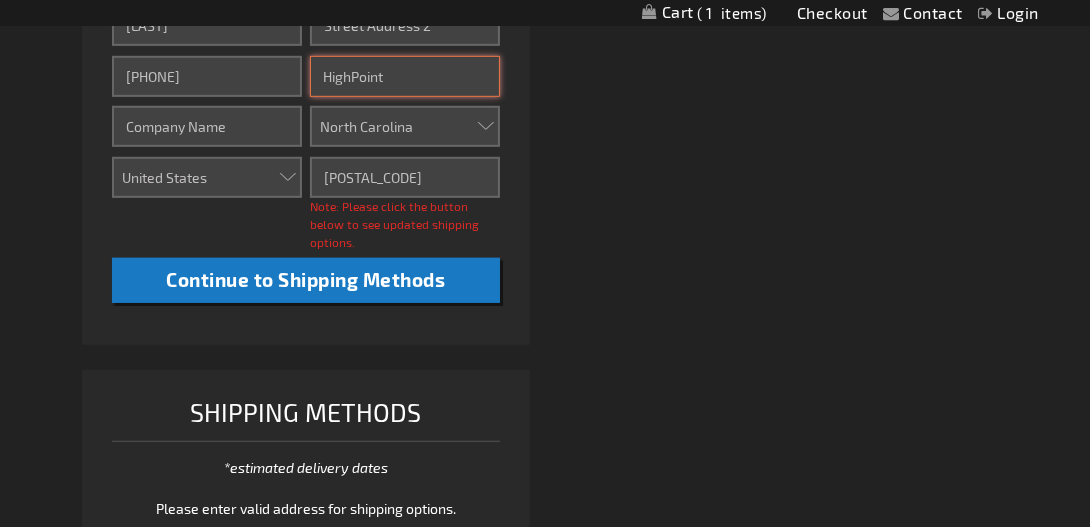 scroll, scrollTop: 818, scrollLeft: 0, axis: vertical 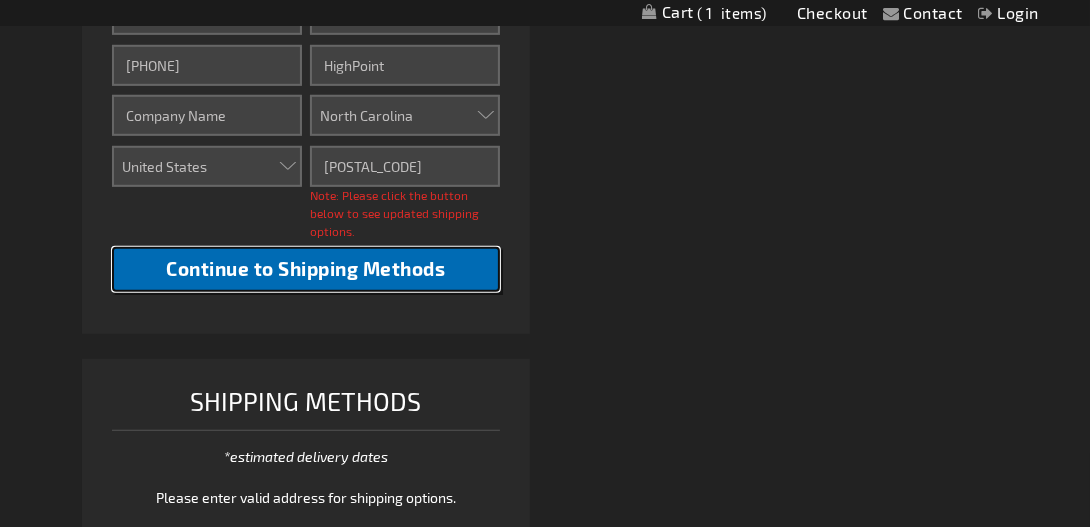 click on "Continue to Shipping Methods" at bounding box center [305, 268] 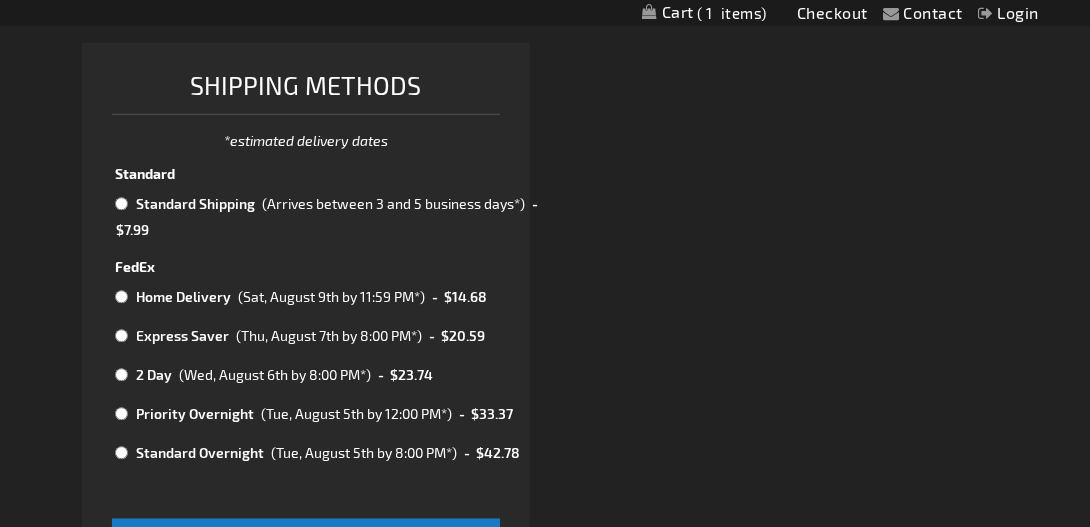 scroll, scrollTop: 1272, scrollLeft: 0, axis: vertical 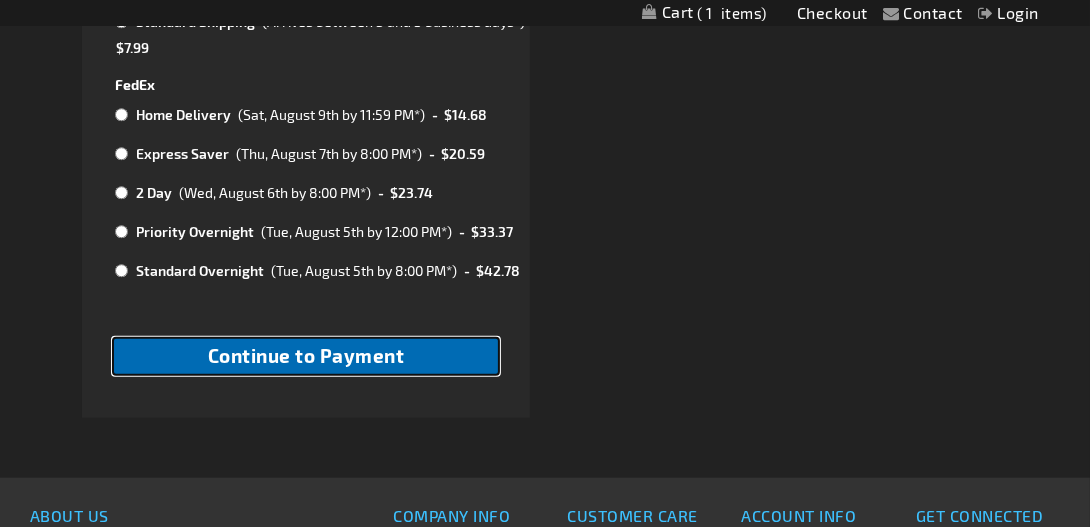 click on "Continue to Payment" at bounding box center (306, 355) 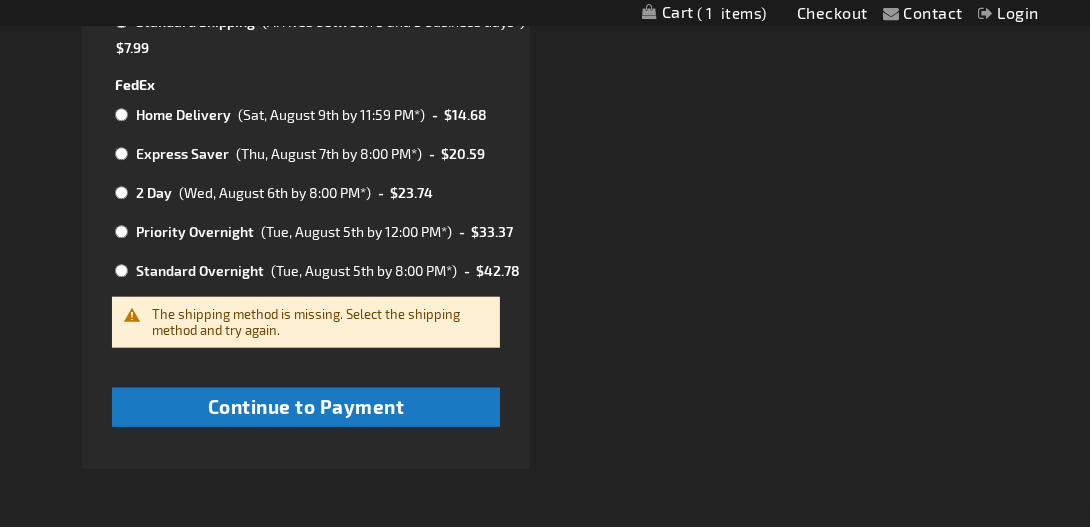 click at bounding box center [121, 22] 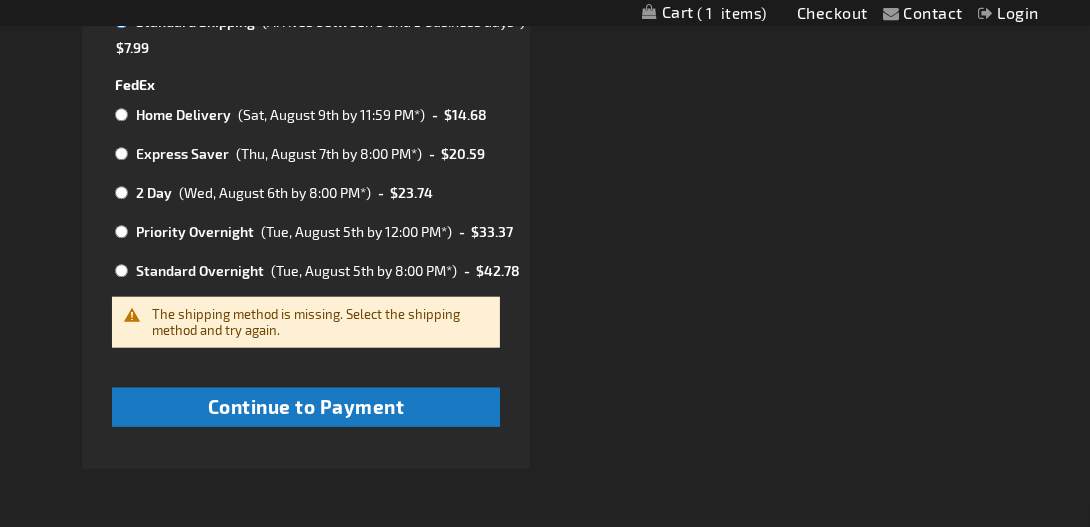 radio on "true" 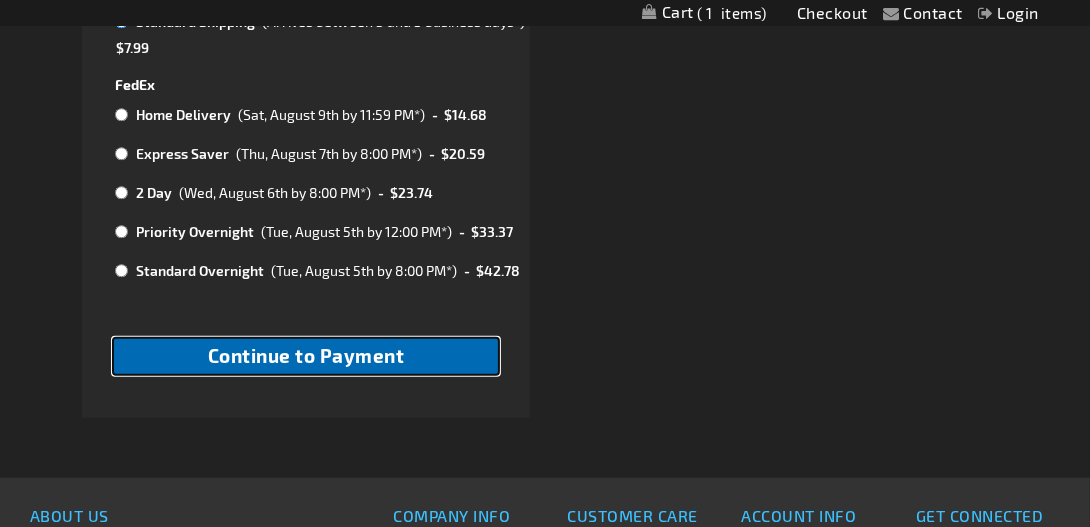 click on "Continue to Payment" at bounding box center (306, 355) 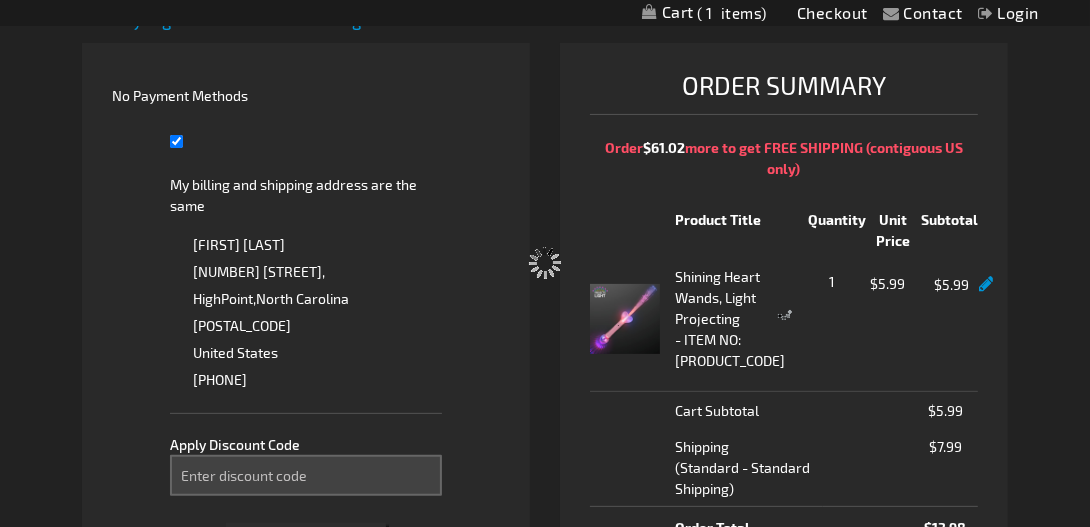 scroll, scrollTop: 0, scrollLeft: 0, axis: both 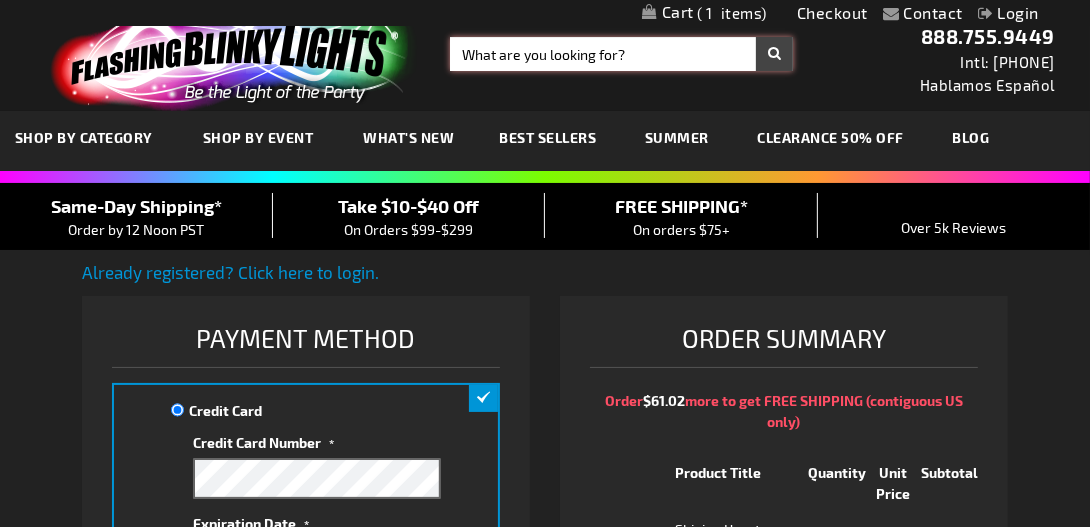click on "Search" at bounding box center (621, 54) 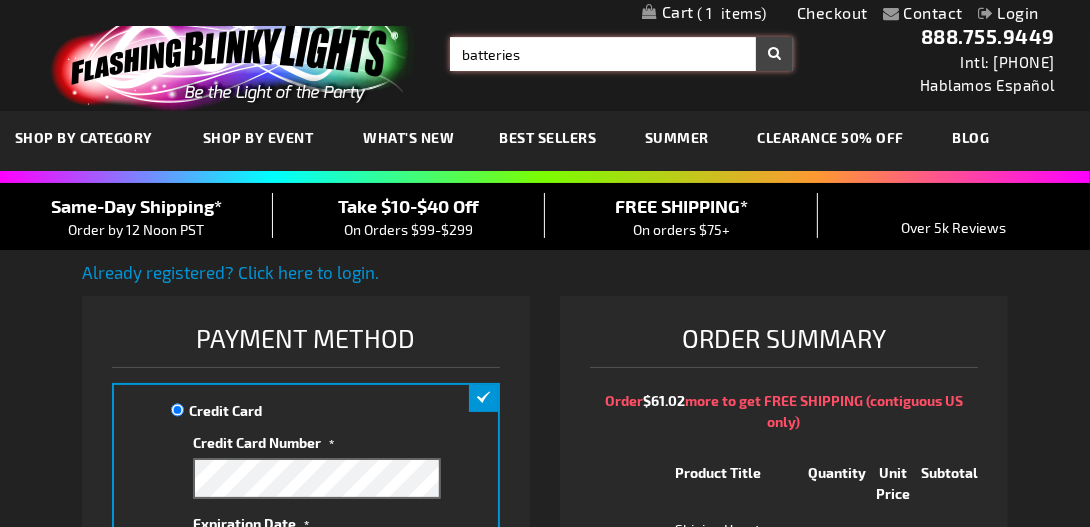 click on "batteries" at bounding box center (621, 54) 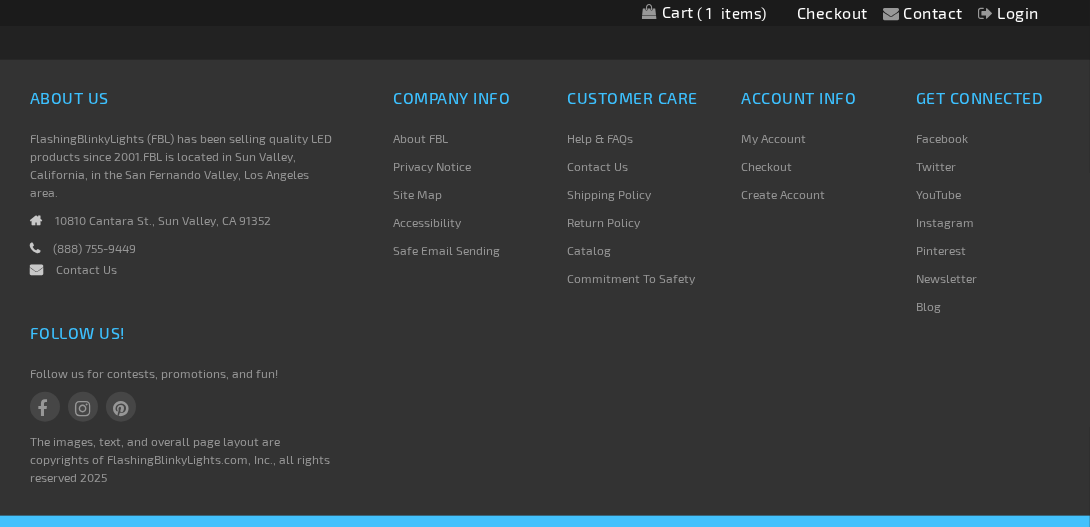 scroll, scrollTop: 1363, scrollLeft: 0, axis: vertical 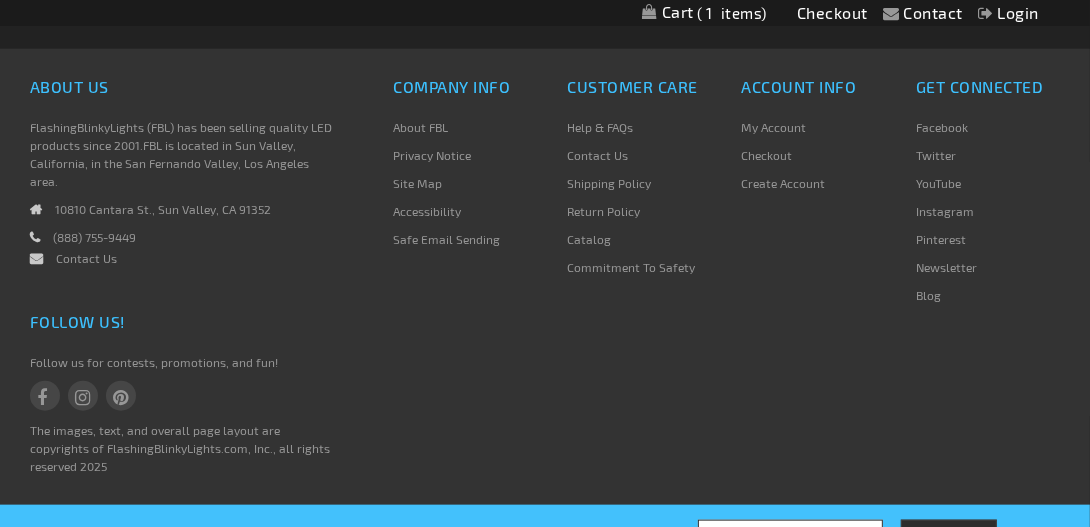 click on "Catalog" at bounding box center [589, 239] 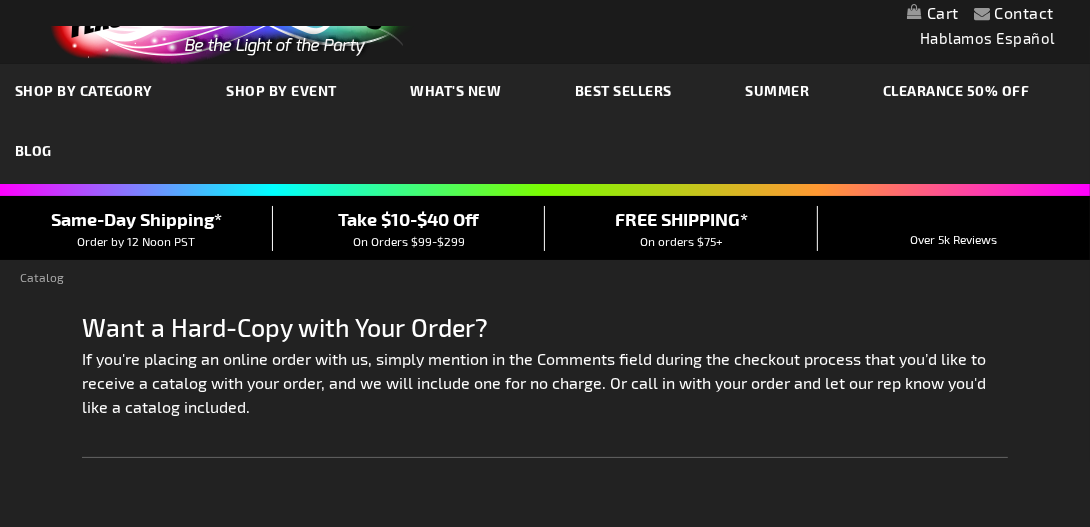 scroll, scrollTop: 90, scrollLeft: 0, axis: vertical 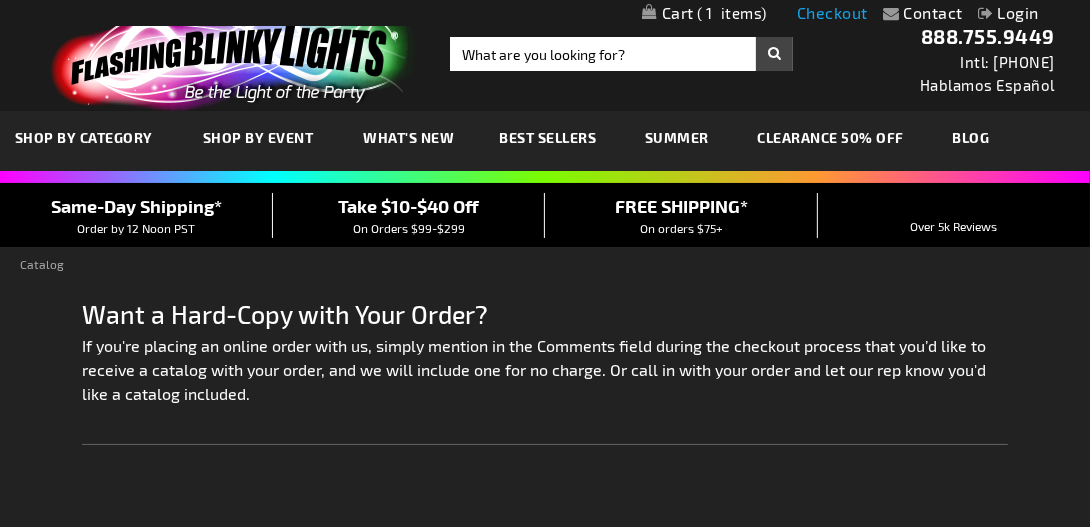 click on "Checkout" at bounding box center [832, 12] 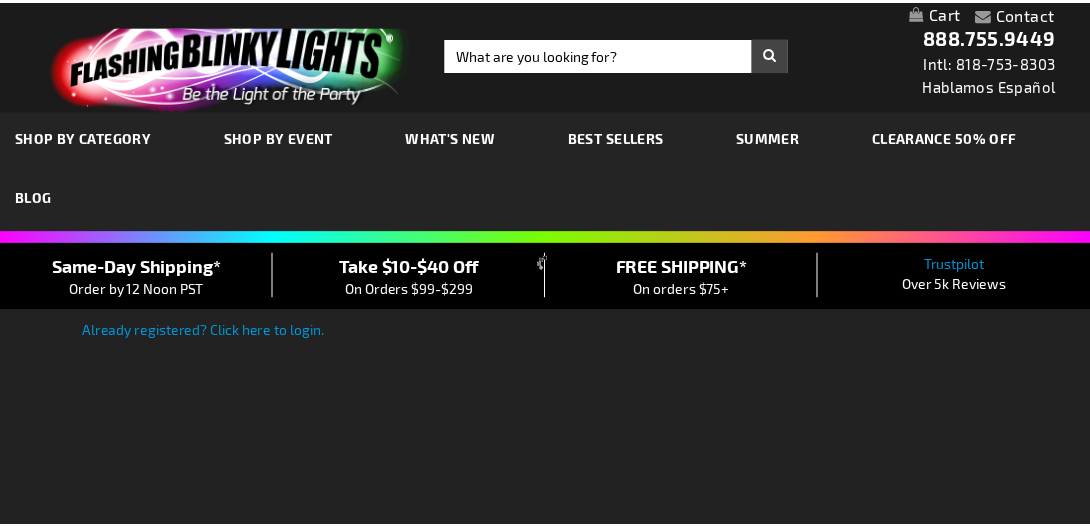 scroll, scrollTop: 0, scrollLeft: 0, axis: both 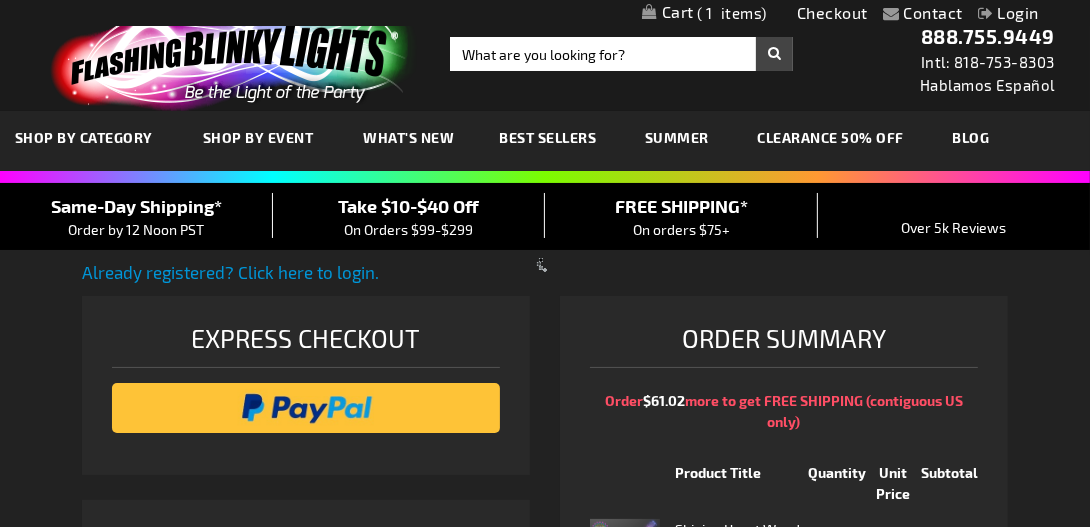 select on "US" 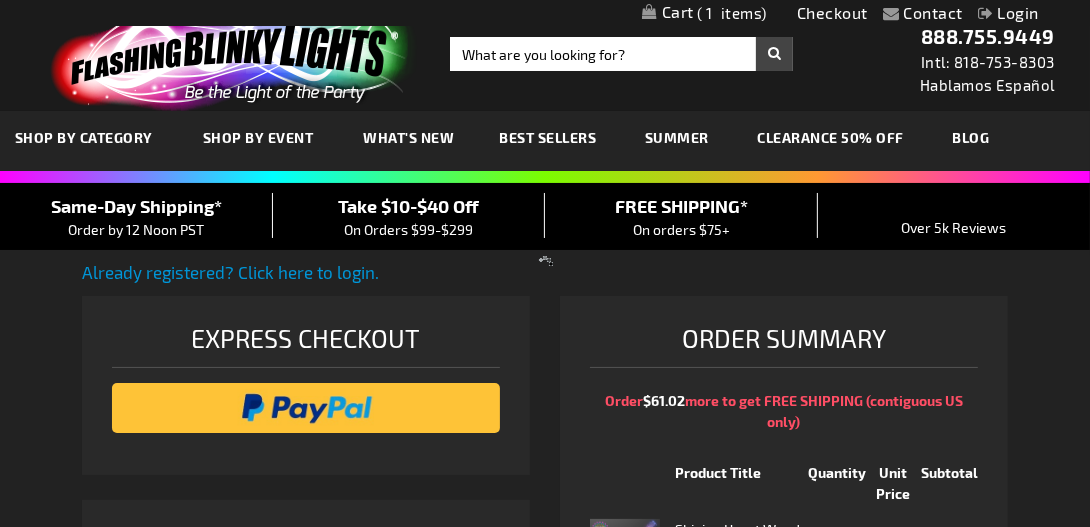 select on "44" 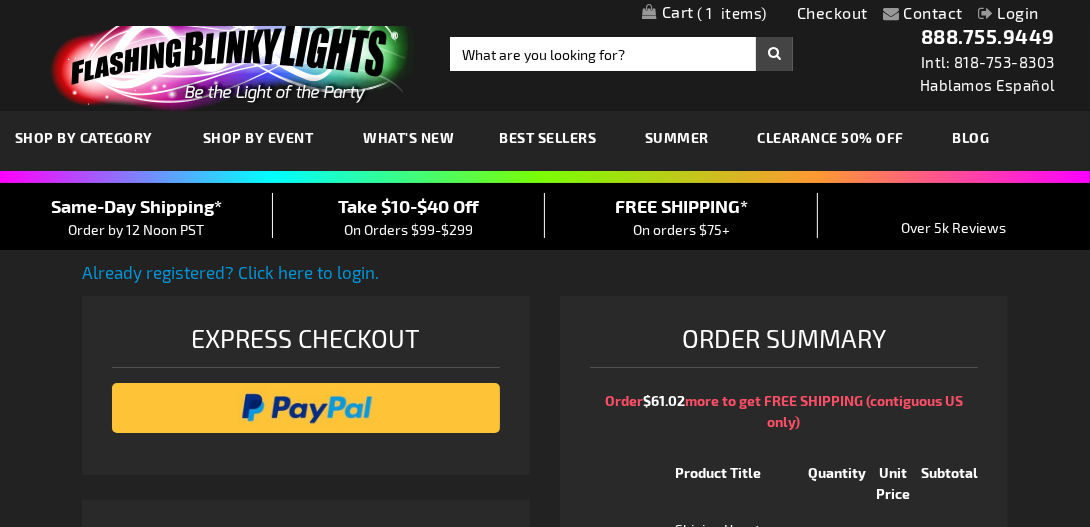 click on "1" at bounding box center [732, 13] 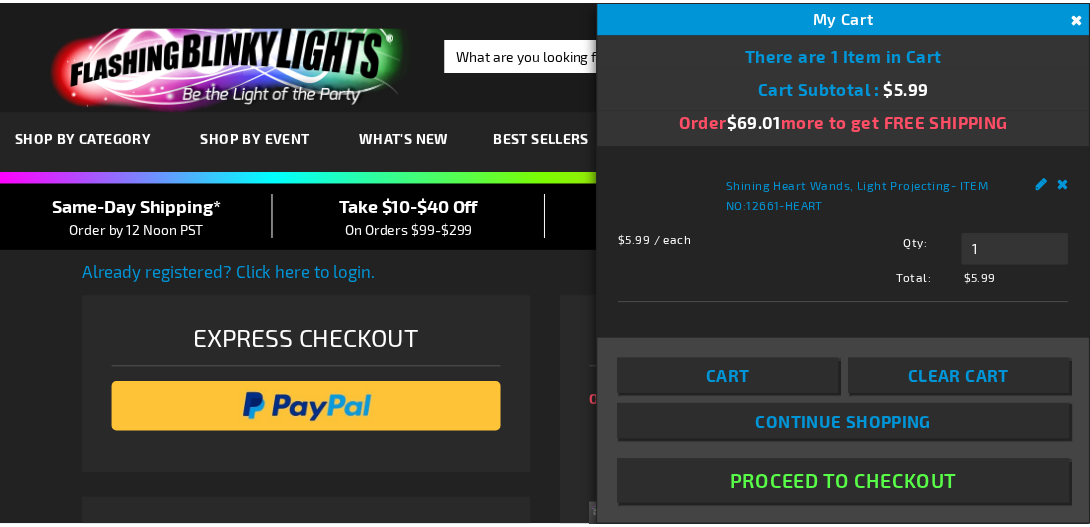 scroll, scrollTop: 36, scrollLeft: 0, axis: vertical 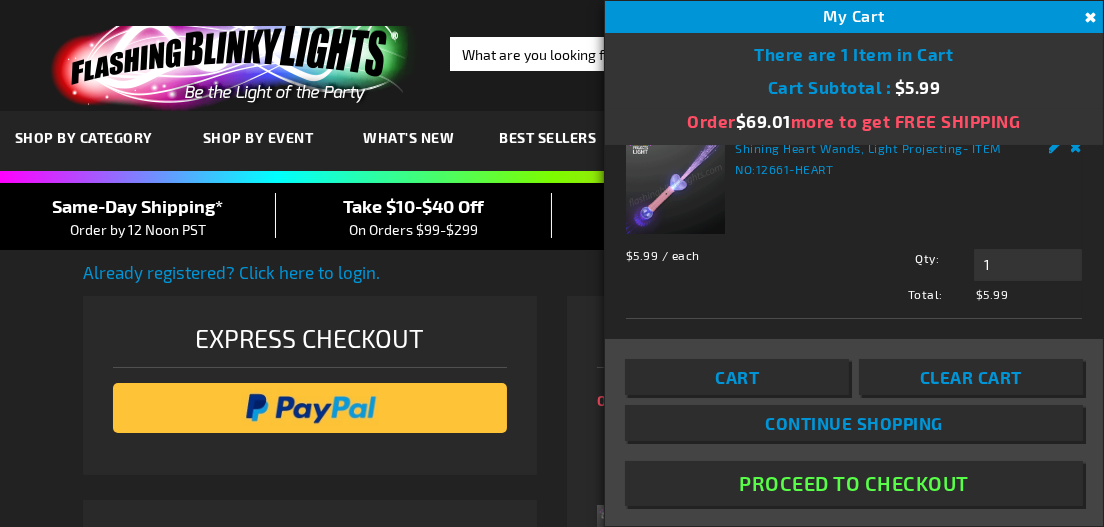 click on "Proceed To Checkout" at bounding box center [854, 483] 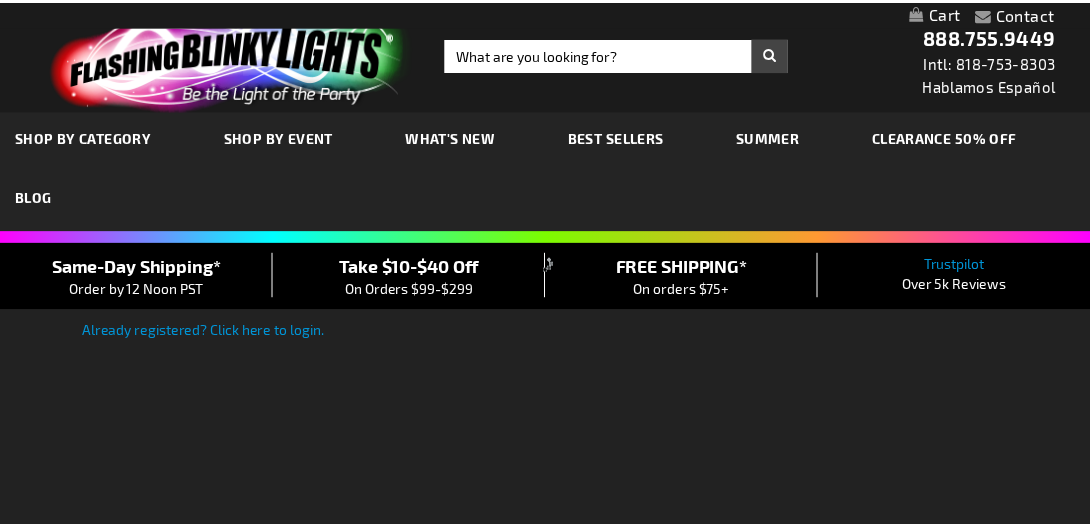 scroll, scrollTop: 0, scrollLeft: 0, axis: both 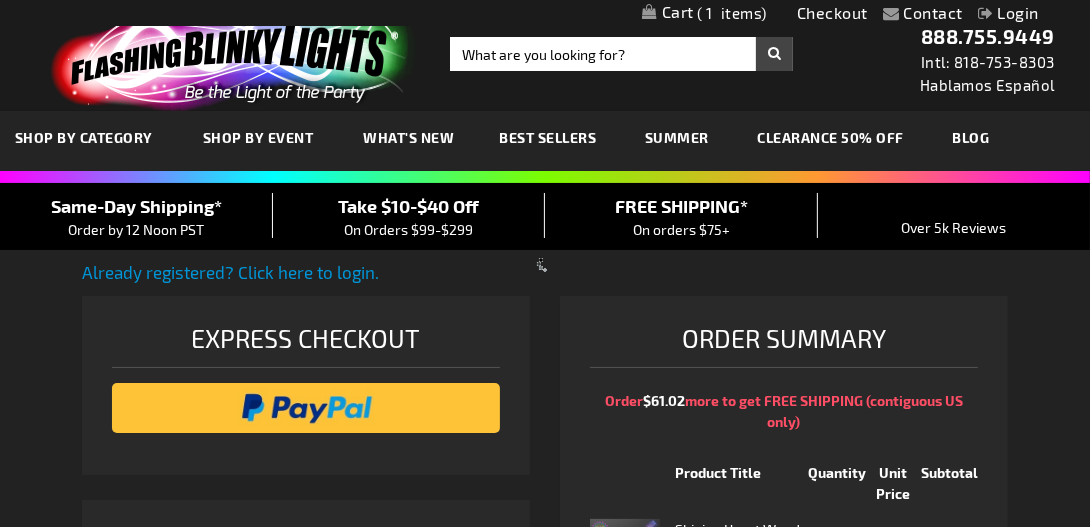 select on "US" 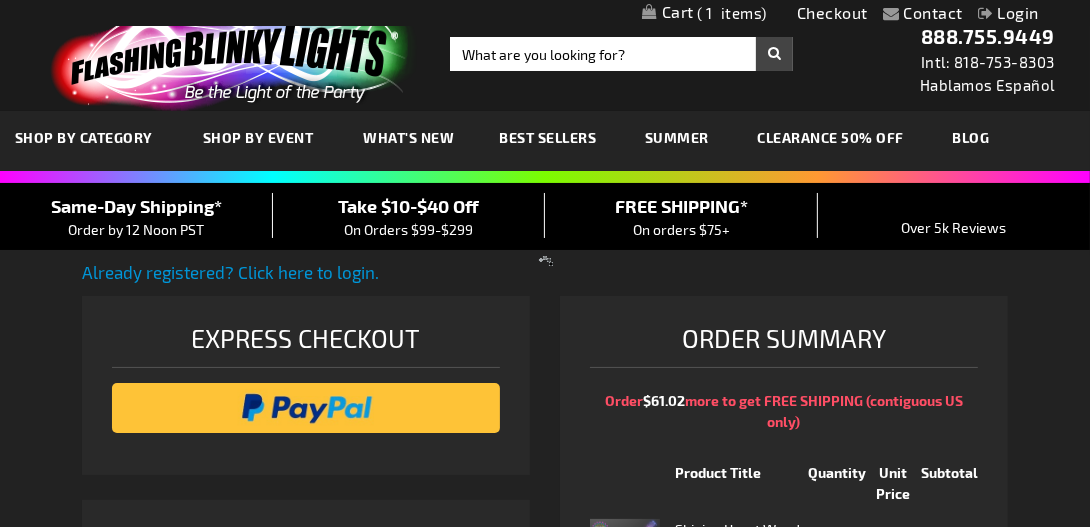 select on "44" 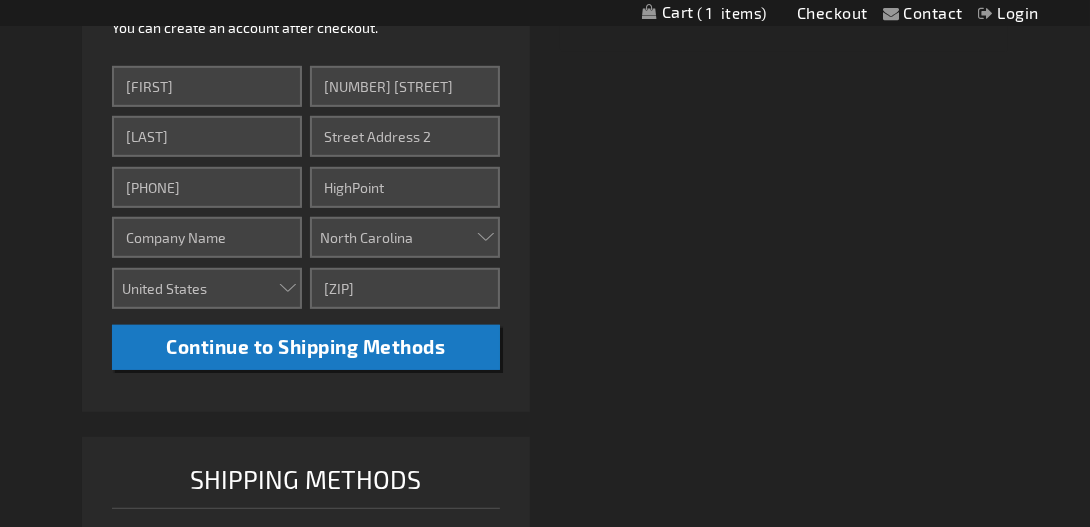scroll, scrollTop: 727, scrollLeft: 0, axis: vertical 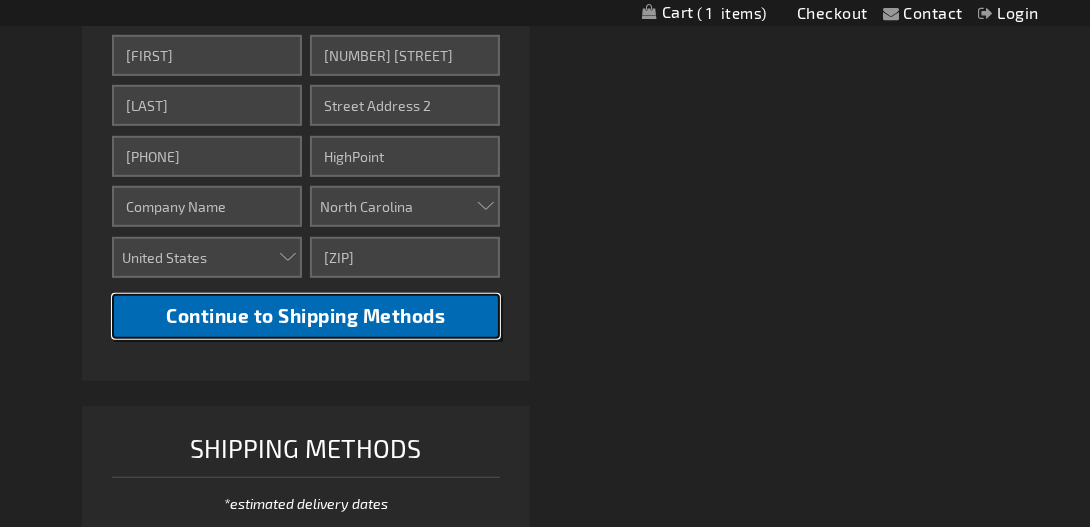 click on "Continue to Shipping Methods" at bounding box center [305, 315] 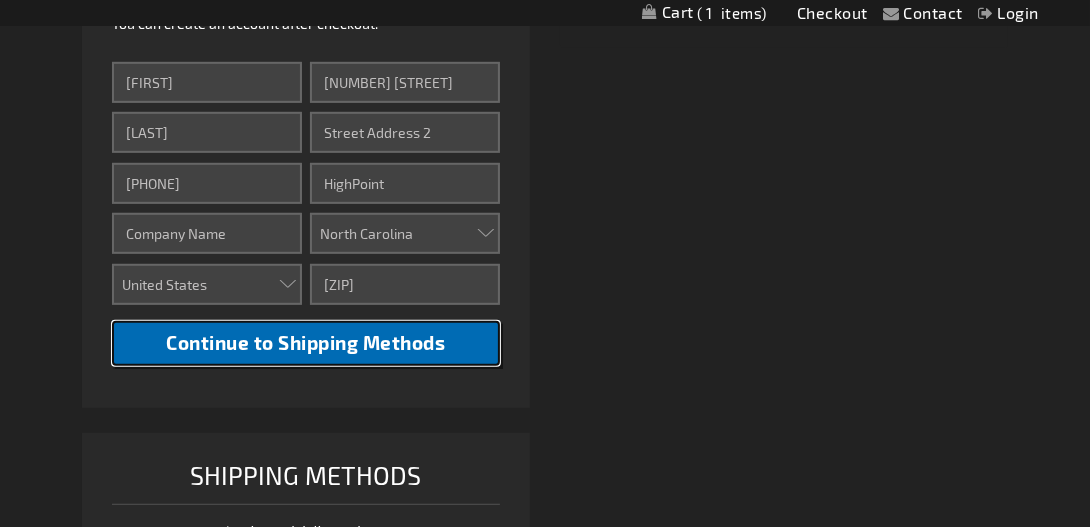 scroll, scrollTop: 818, scrollLeft: 0, axis: vertical 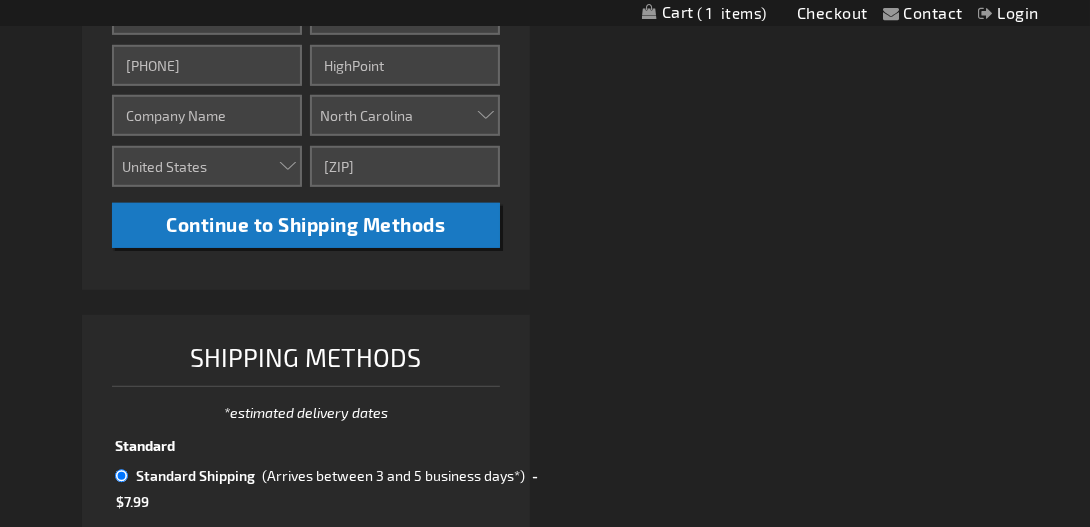 click on "Shipping Methods" at bounding box center [306, 362] 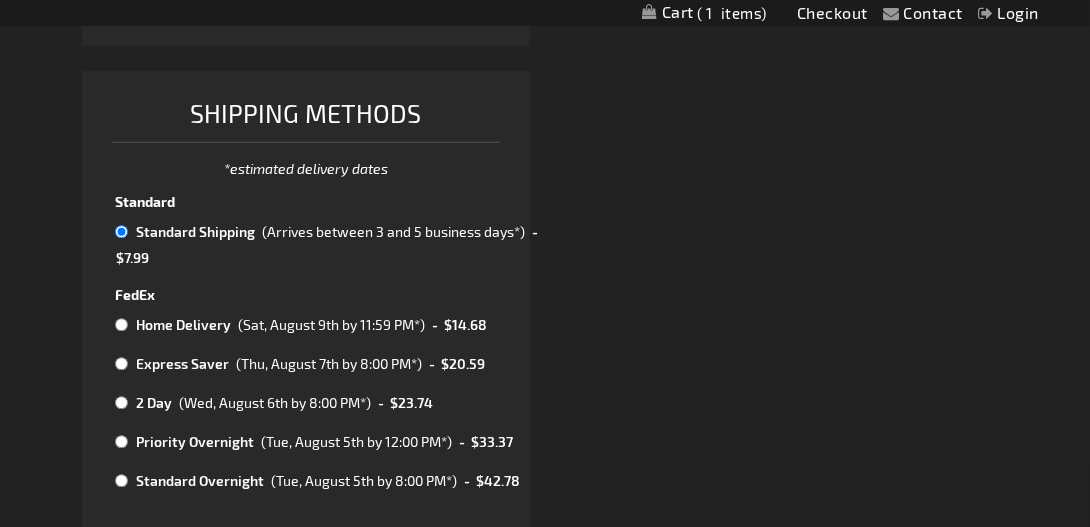 scroll, scrollTop: 1272, scrollLeft: 0, axis: vertical 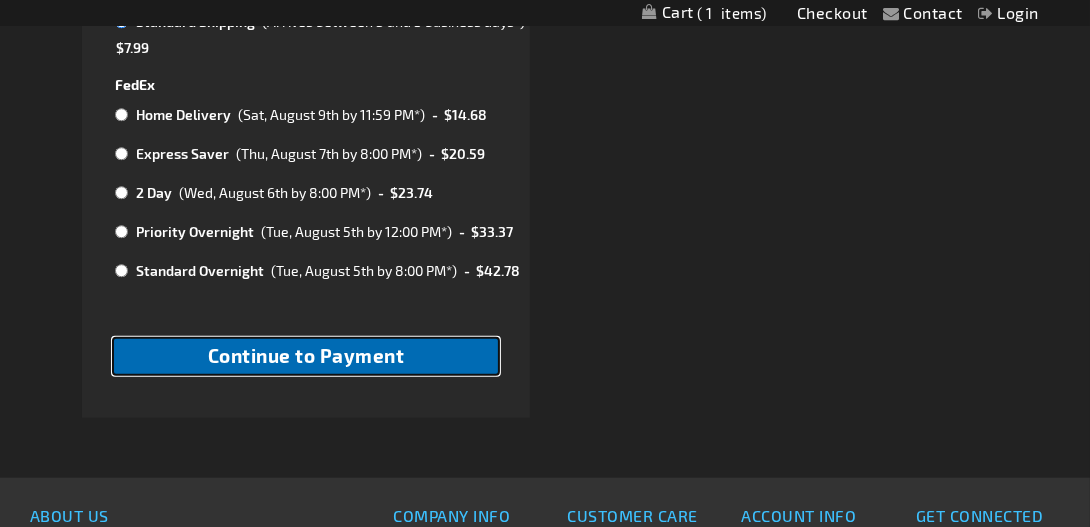 click on "Continue to Payment" at bounding box center (306, 355) 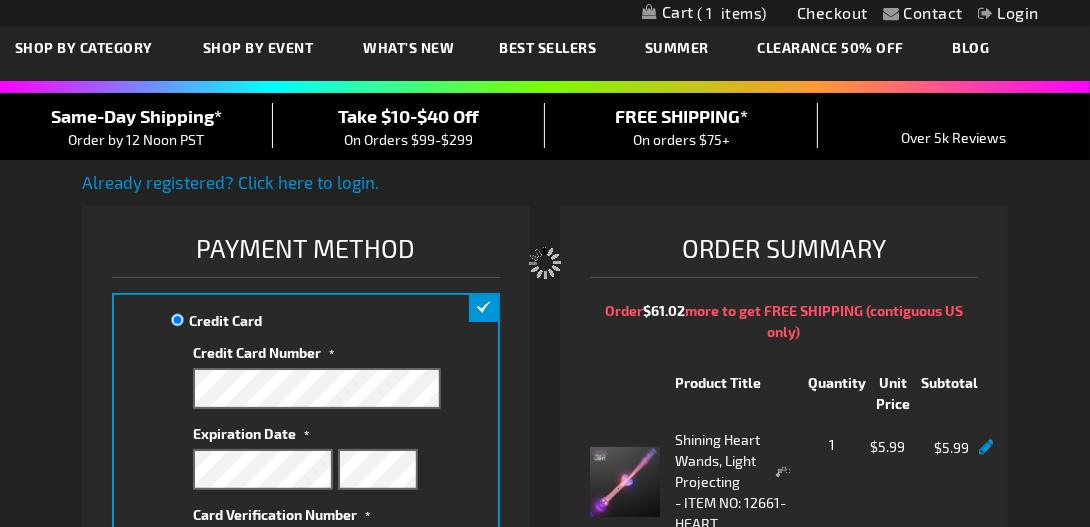 scroll, scrollTop: 90, scrollLeft: 0, axis: vertical 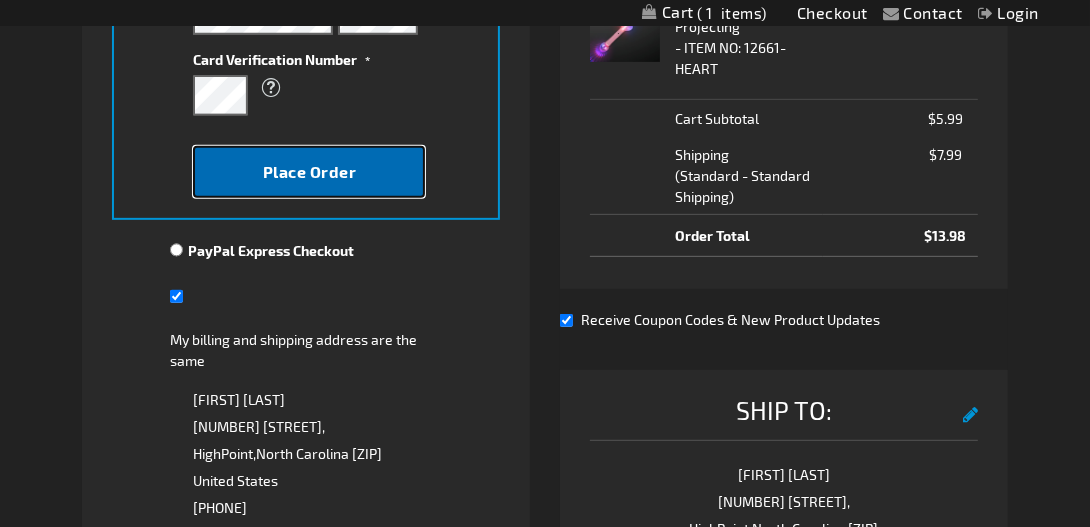 click on "Place Order" at bounding box center (310, 171) 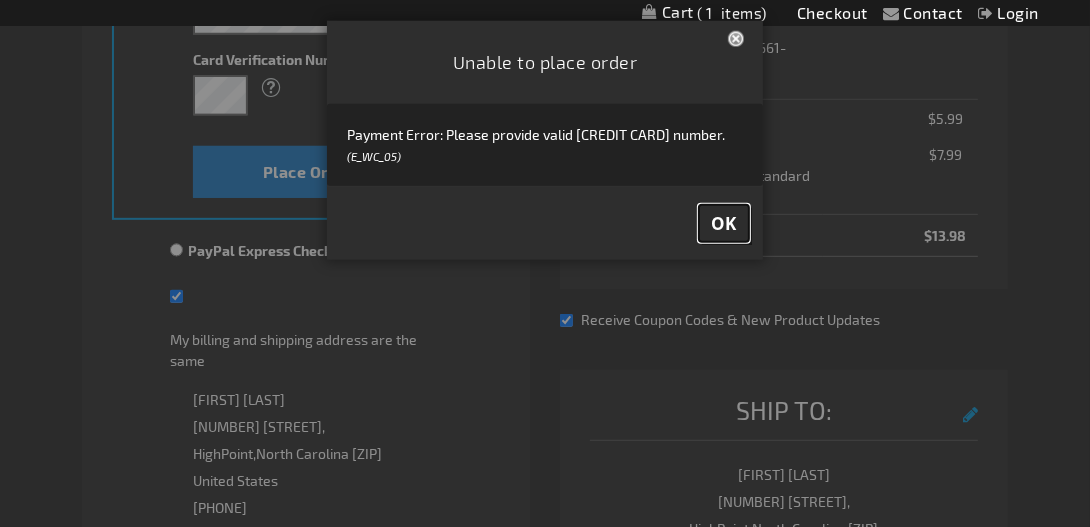 click on "OK" at bounding box center (724, 223) 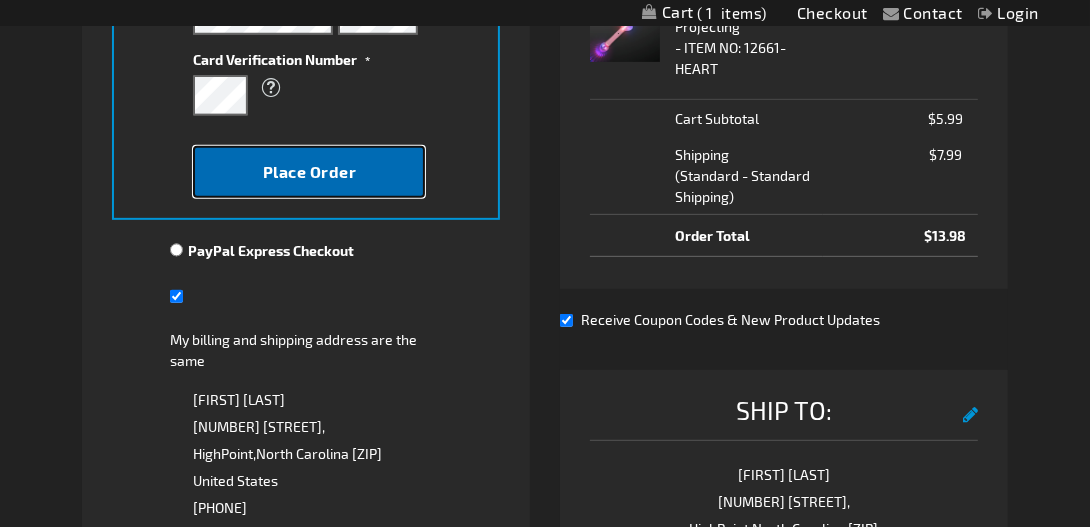 scroll, scrollTop: 272, scrollLeft: 0, axis: vertical 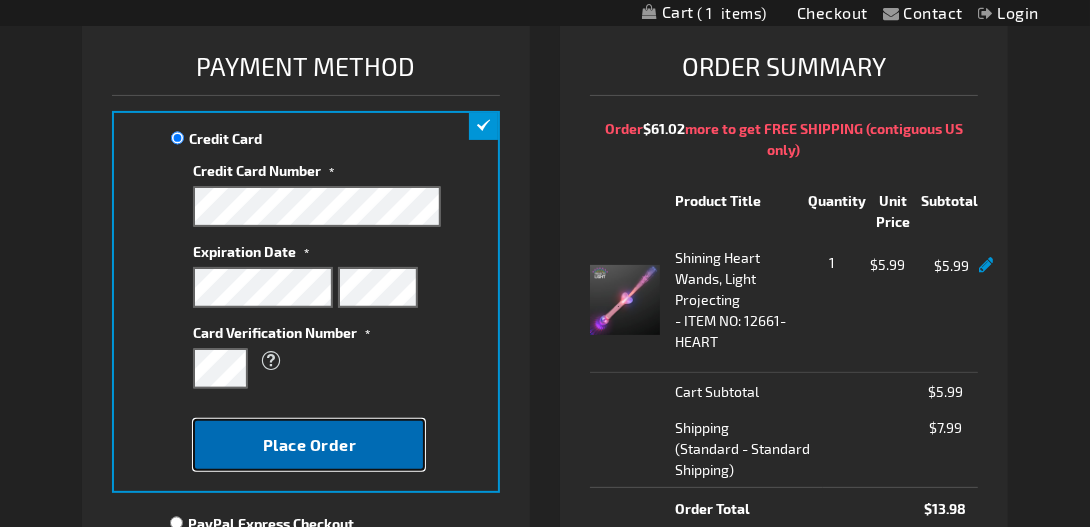 click on "Place Order" at bounding box center (310, 444) 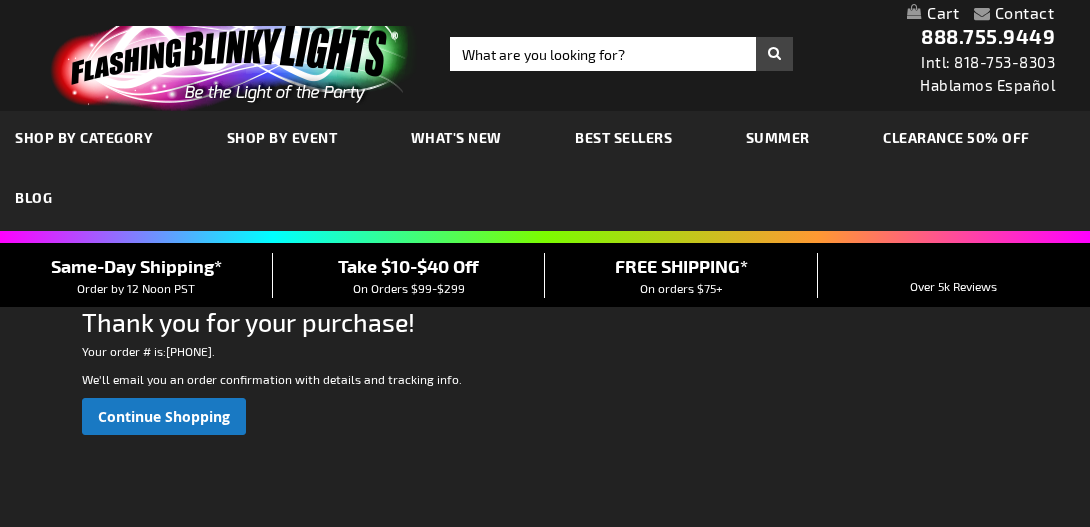 scroll, scrollTop: 0, scrollLeft: 0, axis: both 